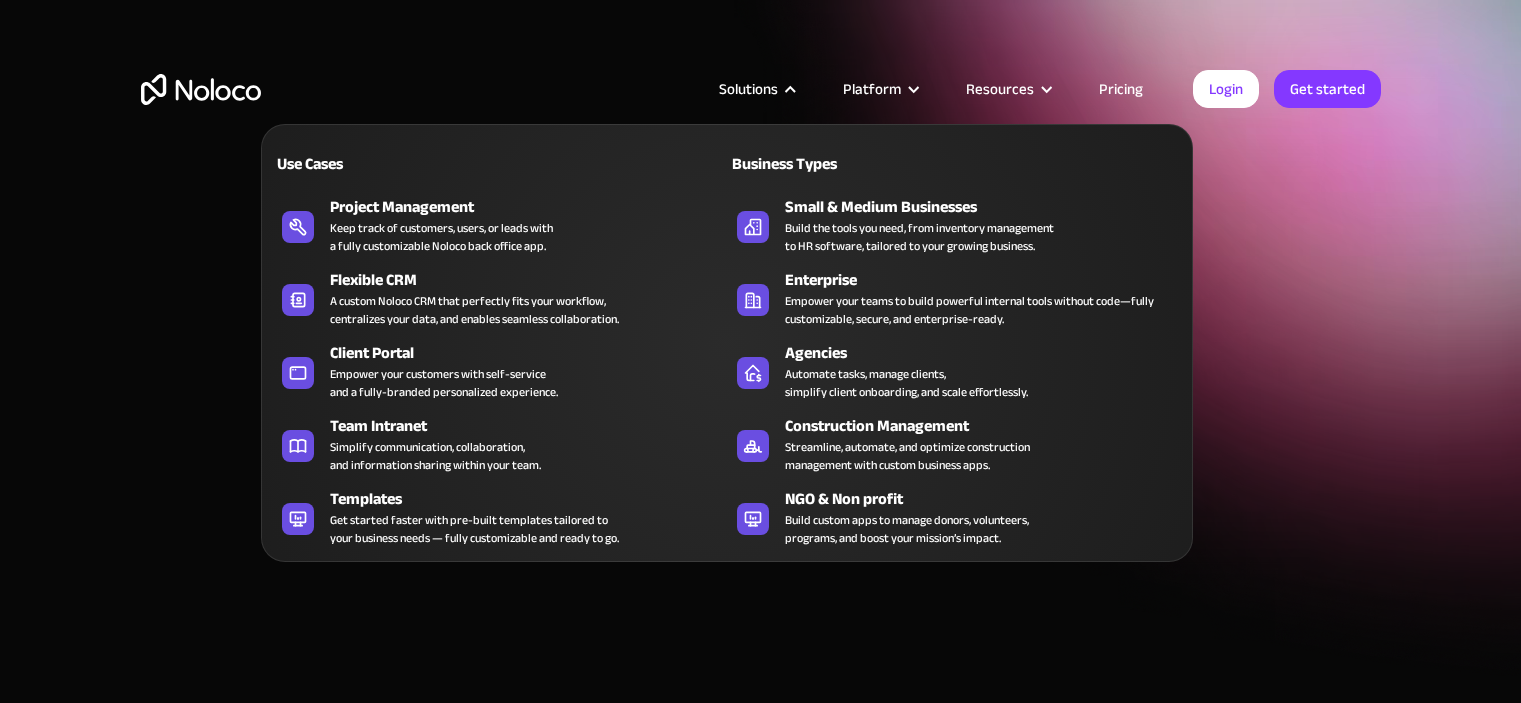 scroll, scrollTop: 0, scrollLeft: 0, axis: both 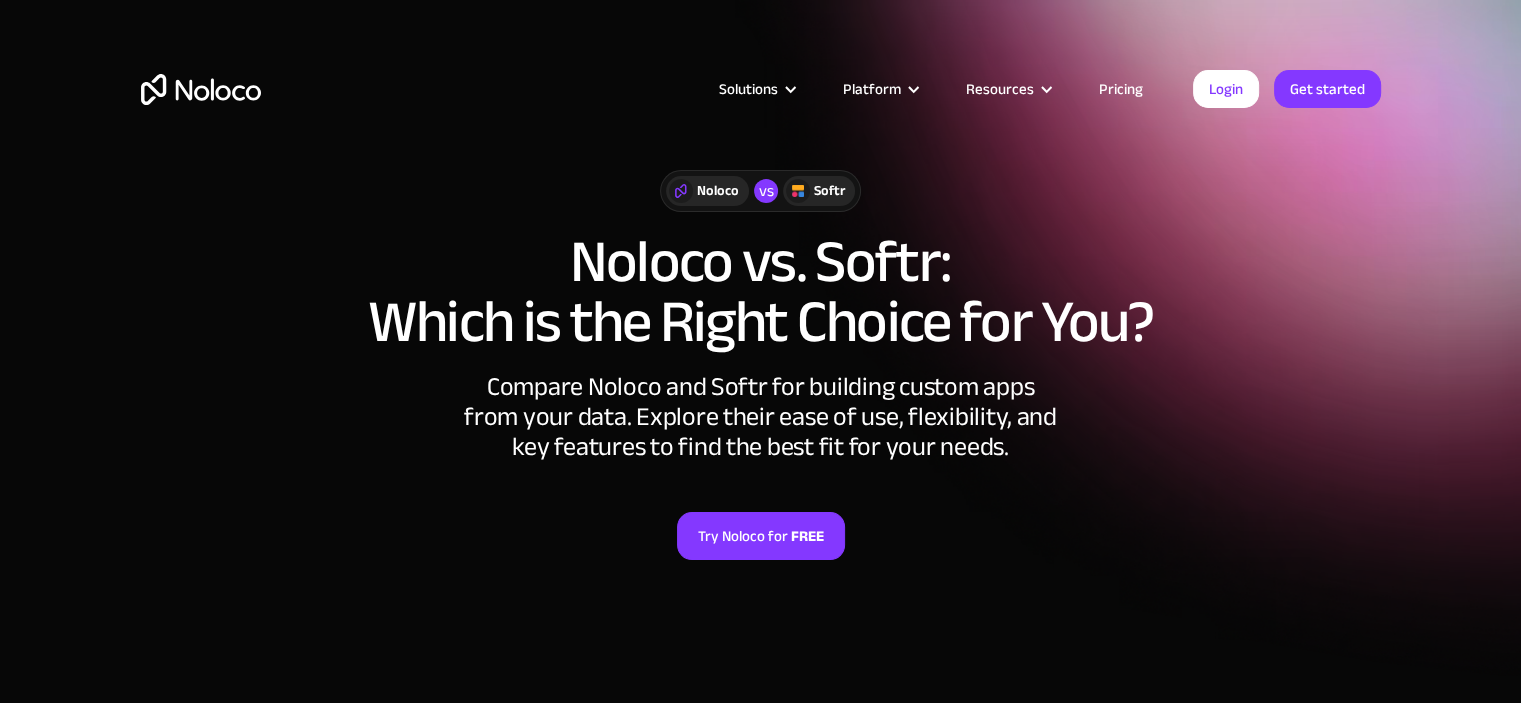 click on "Pricing" at bounding box center [1121, 89] 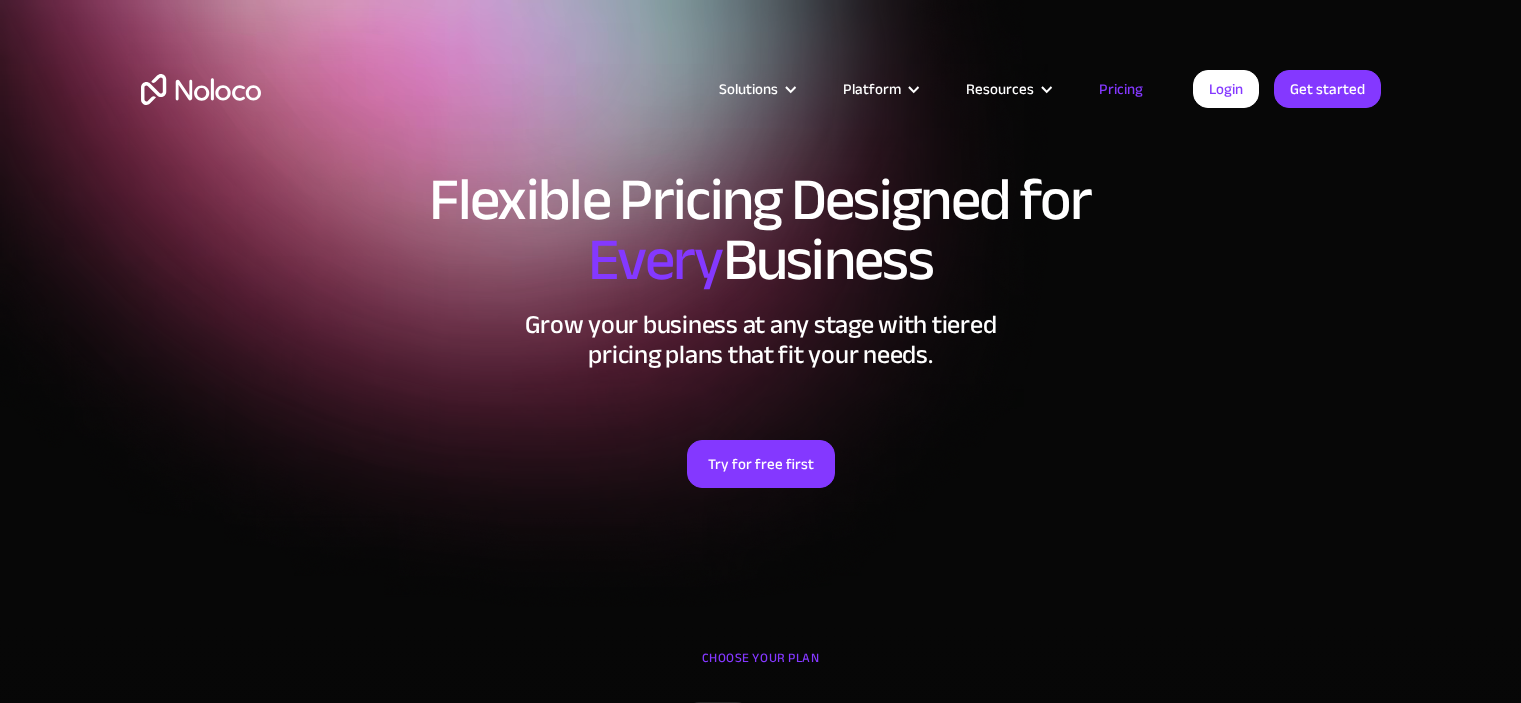 scroll, scrollTop: 0, scrollLeft: 0, axis: both 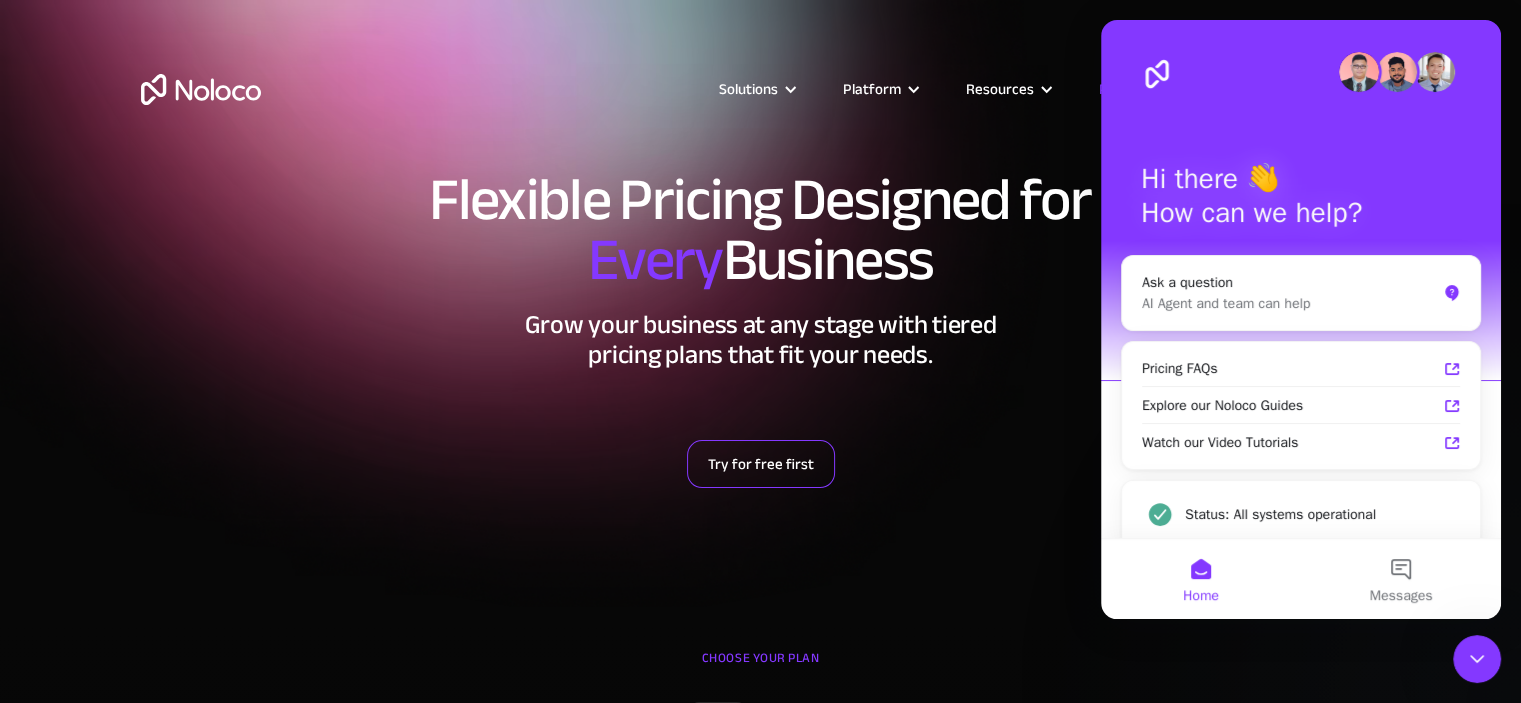 click on "Try for free first" at bounding box center [761, 464] 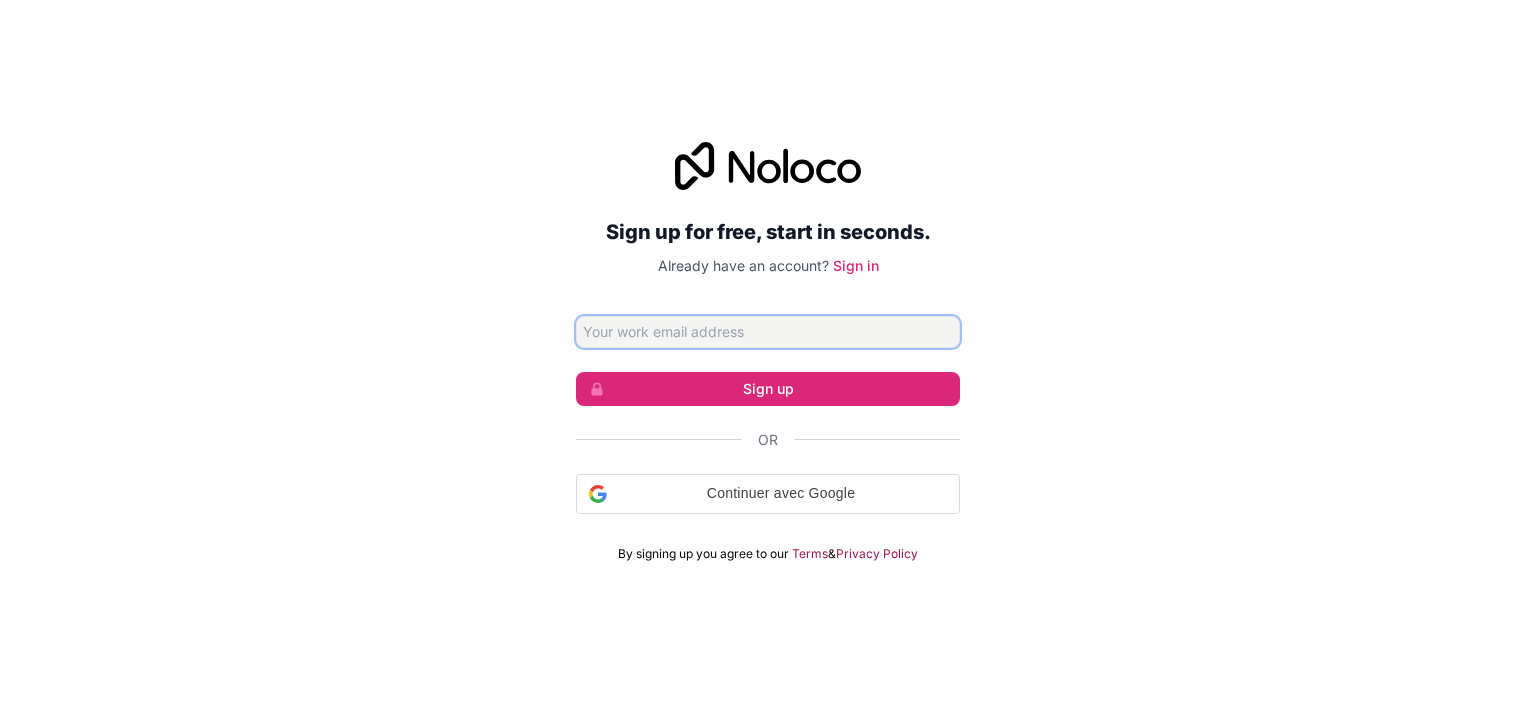 scroll, scrollTop: 0, scrollLeft: 0, axis: both 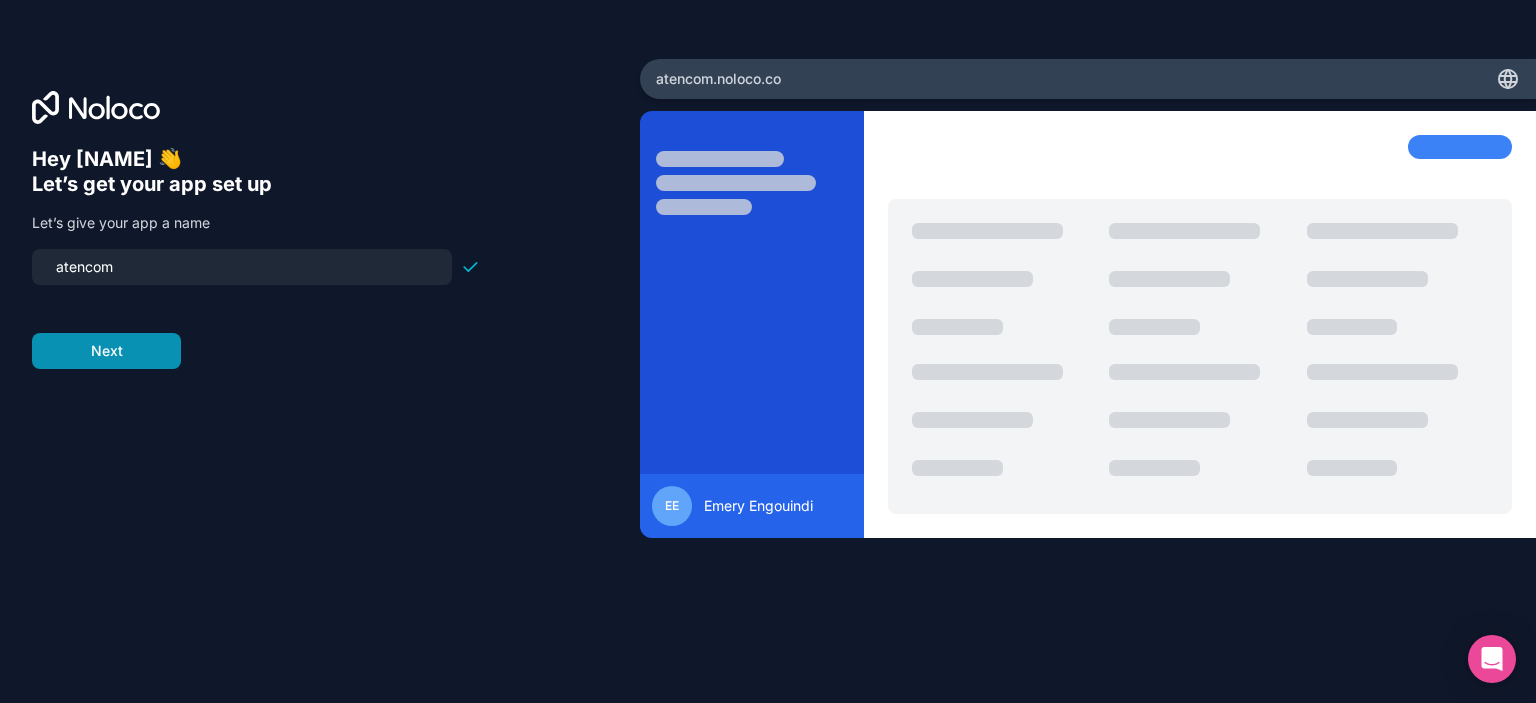 click on "Next" at bounding box center [106, 351] 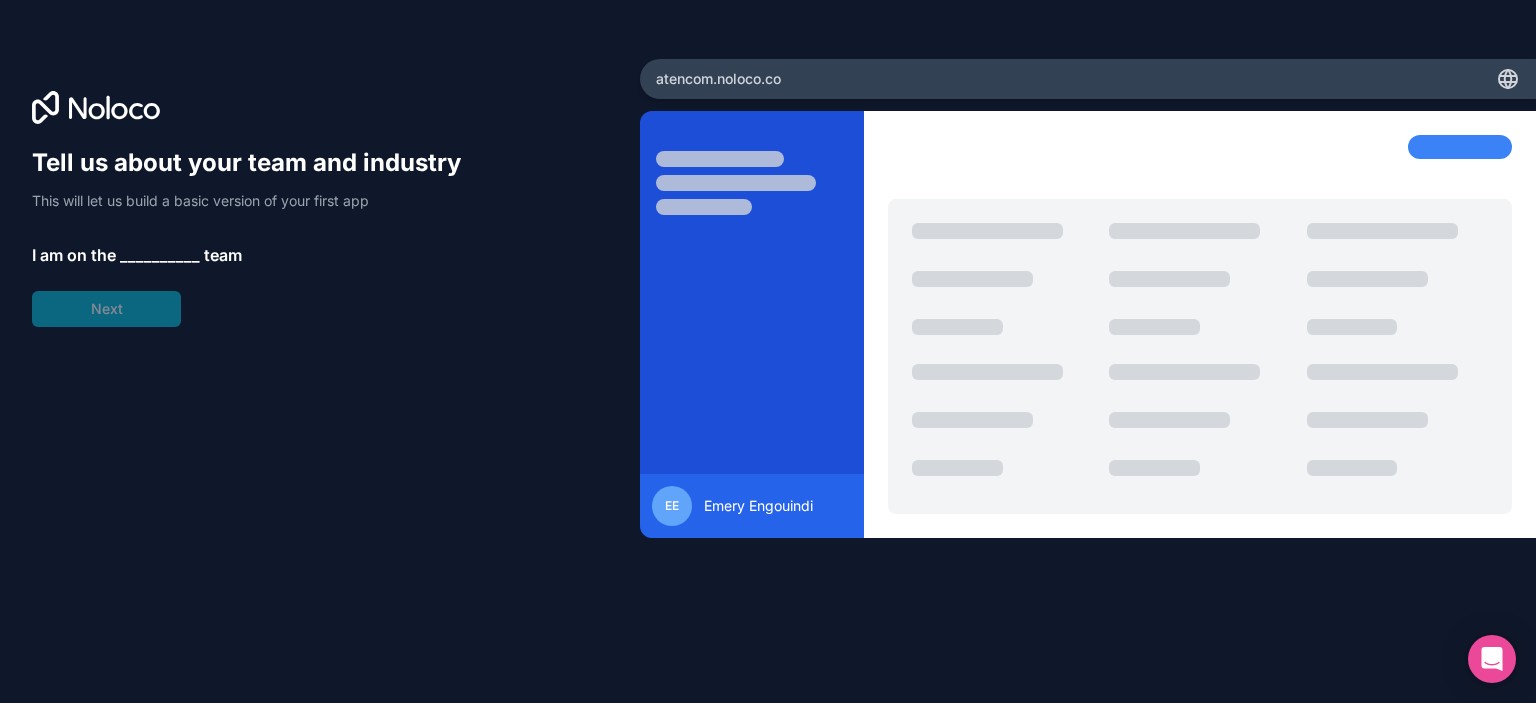 click on "__________" at bounding box center (160, 255) 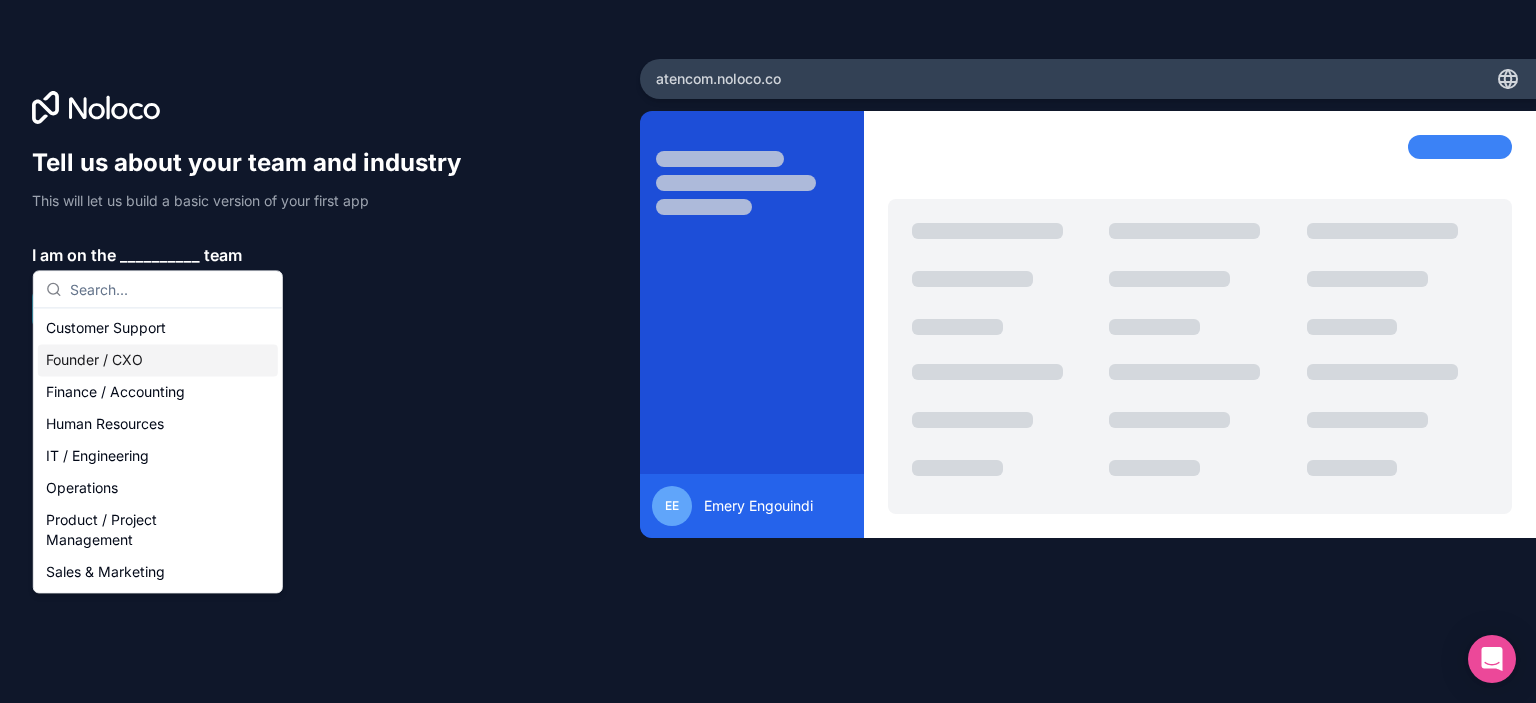 click on "Founder / CXO" at bounding box center [158, 360] 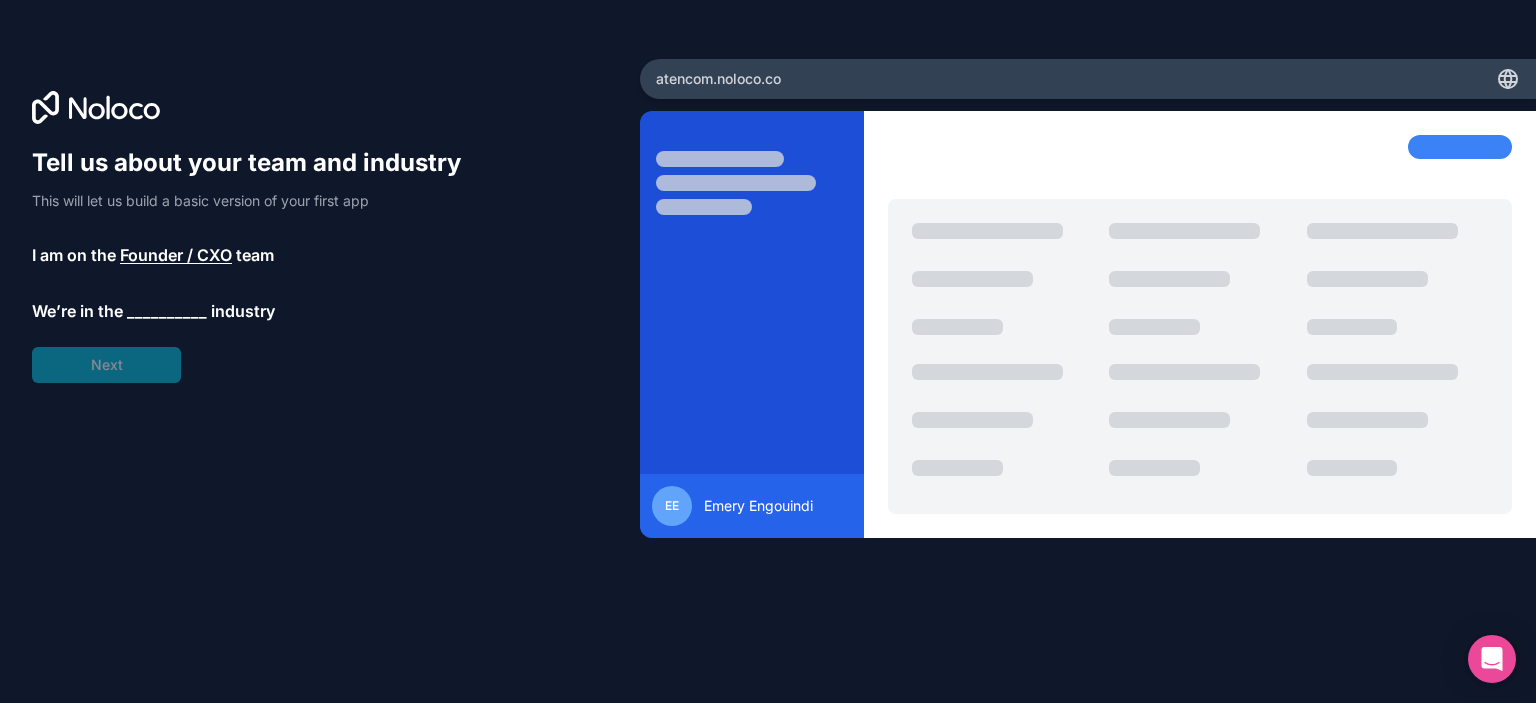 click on "__________" at bounding box center (167, 311) 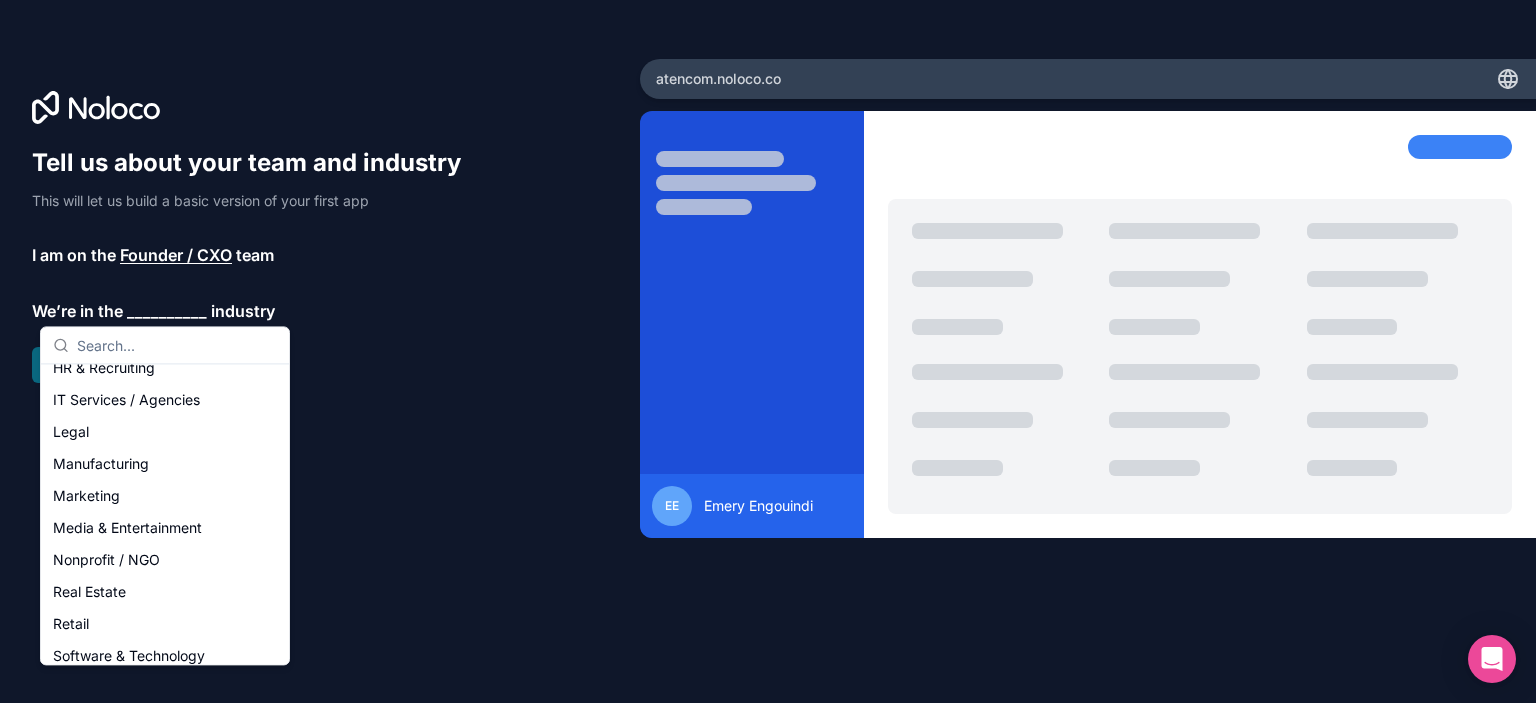 scroll, scrollTop: 152, scrollLeft: 0, axis: vertical 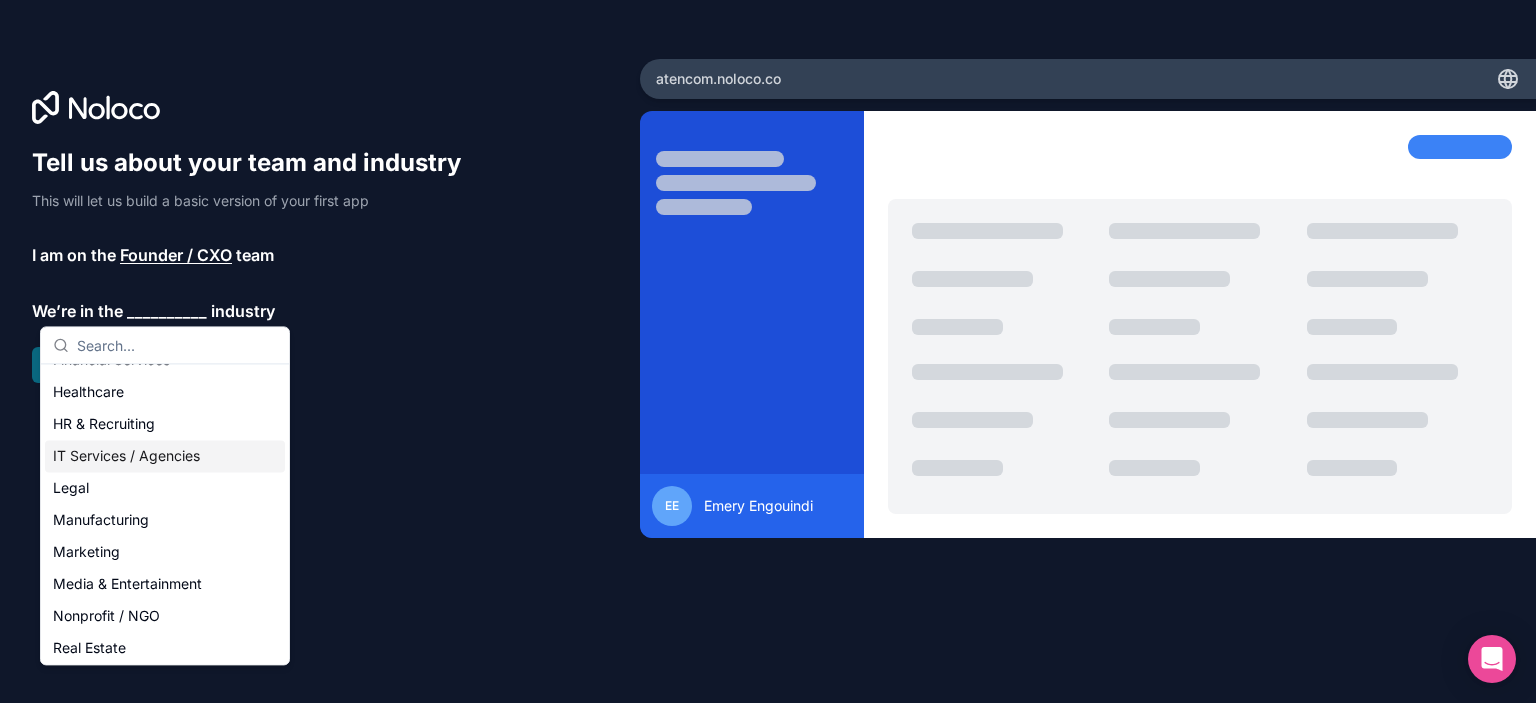 click on "IT Services / Agencies" at bounding box center [165, 456] 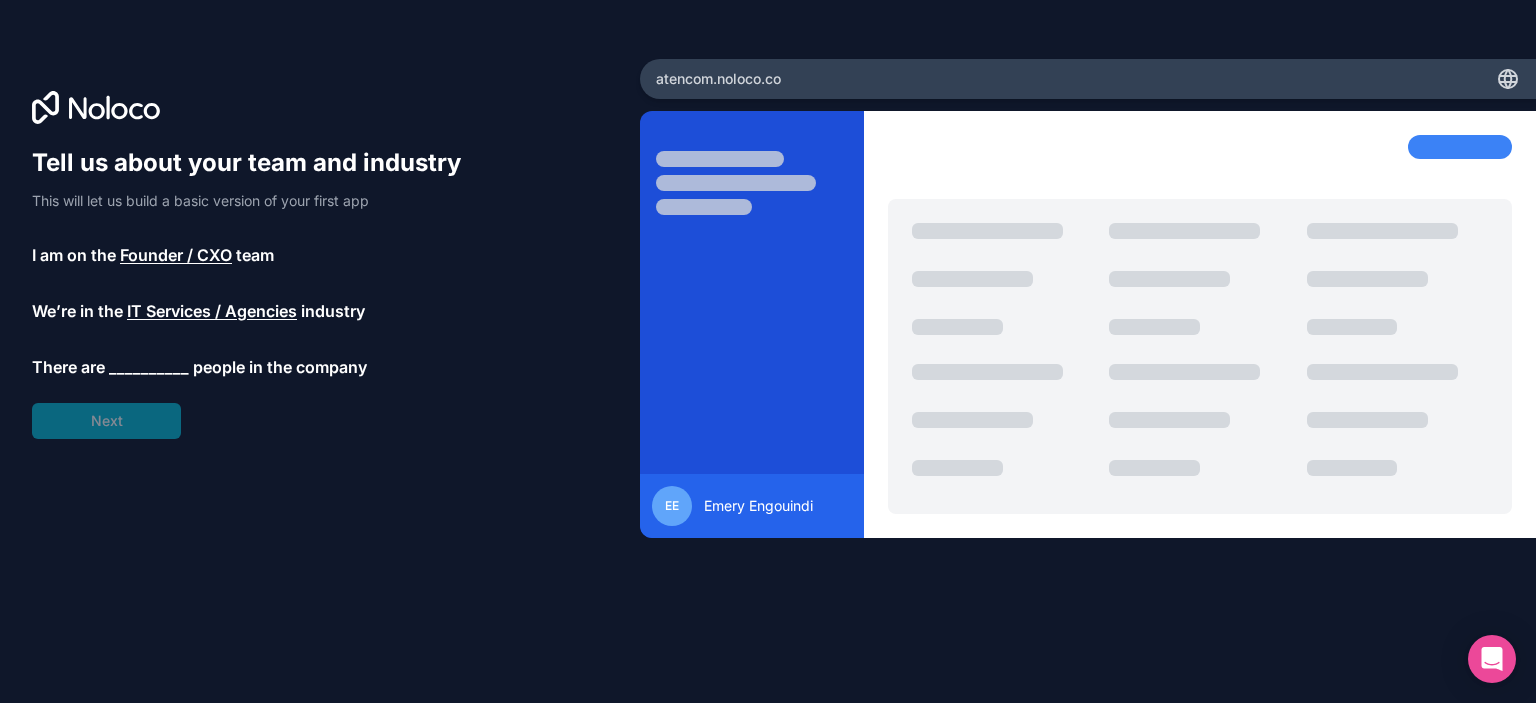 click on "people in the company" at bounding box center [280, 367] 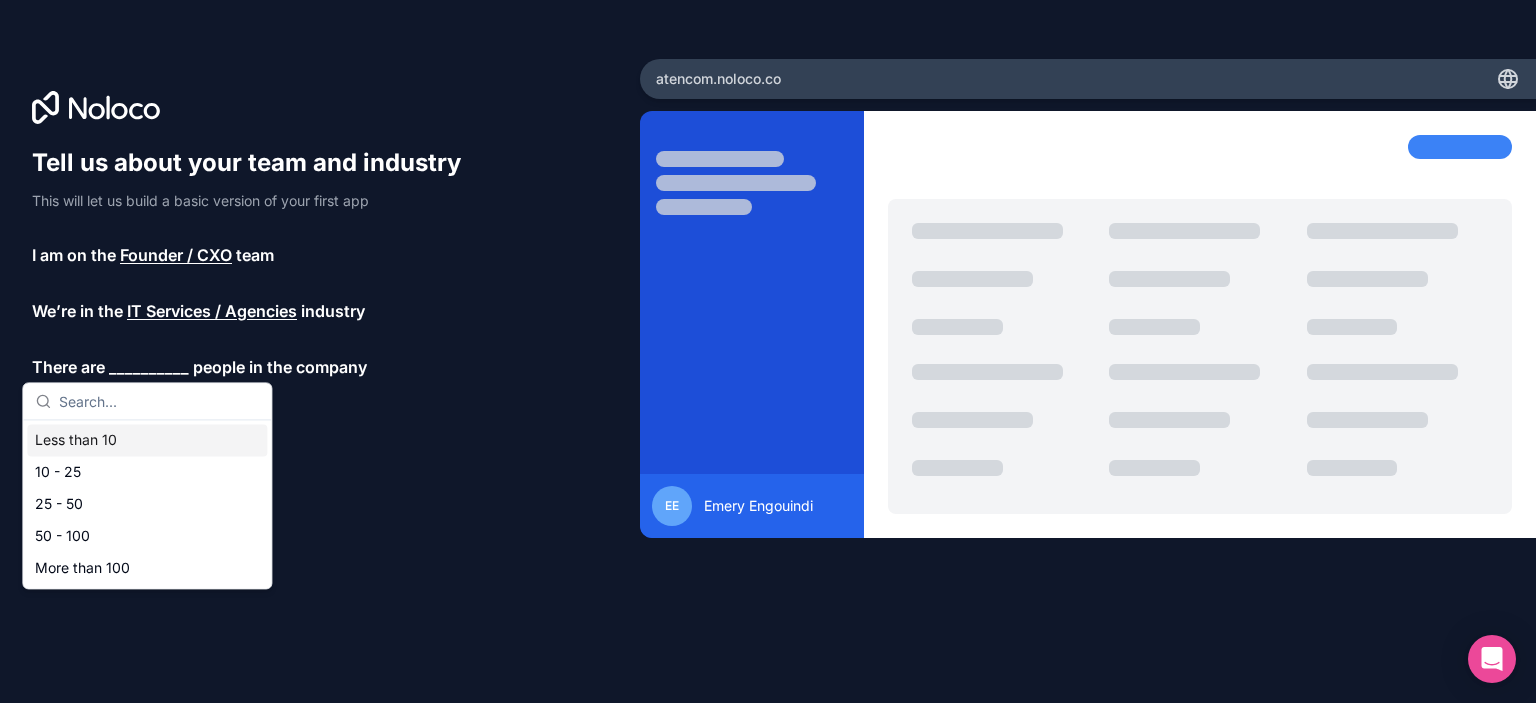 click on "Less than 10" at bounding box center (147, 440) 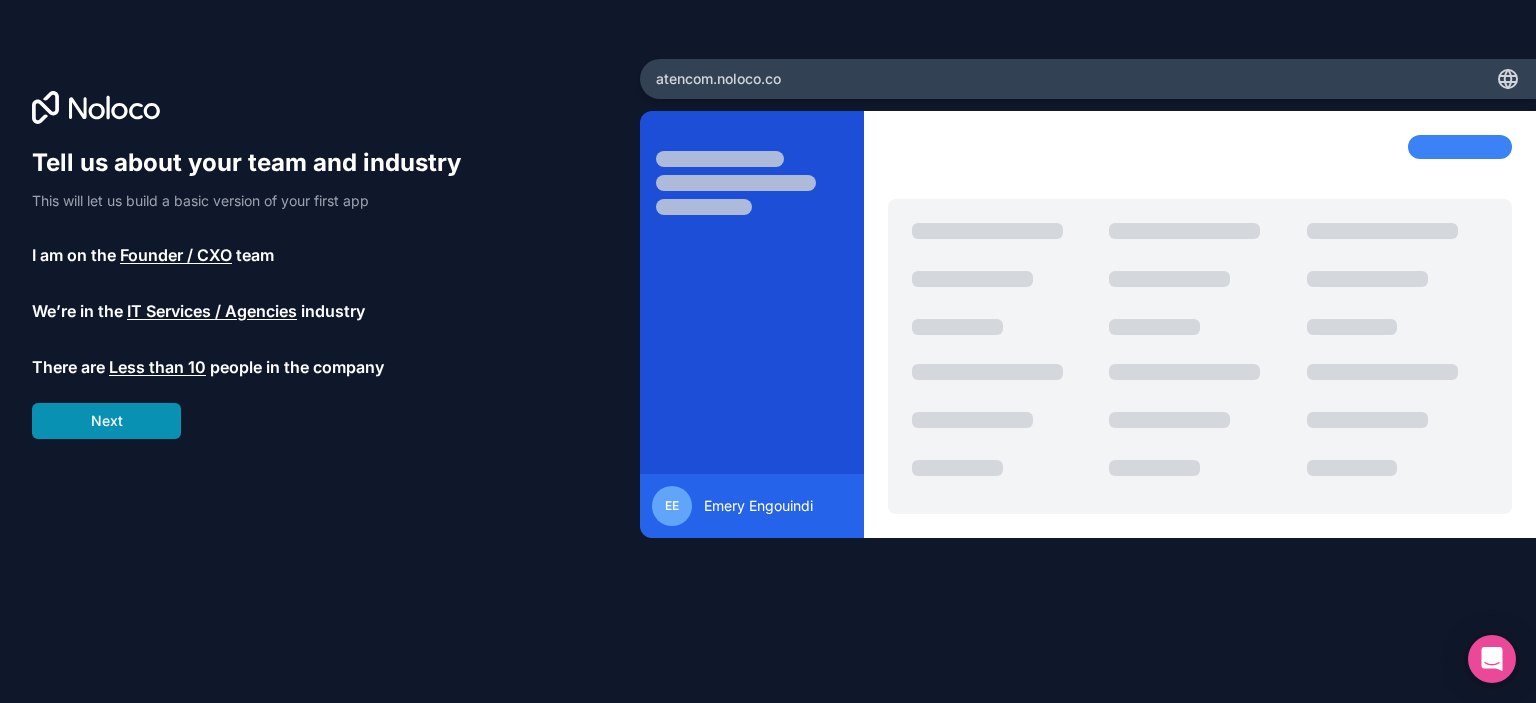 click on "Next" at bounding box center [106, 421] 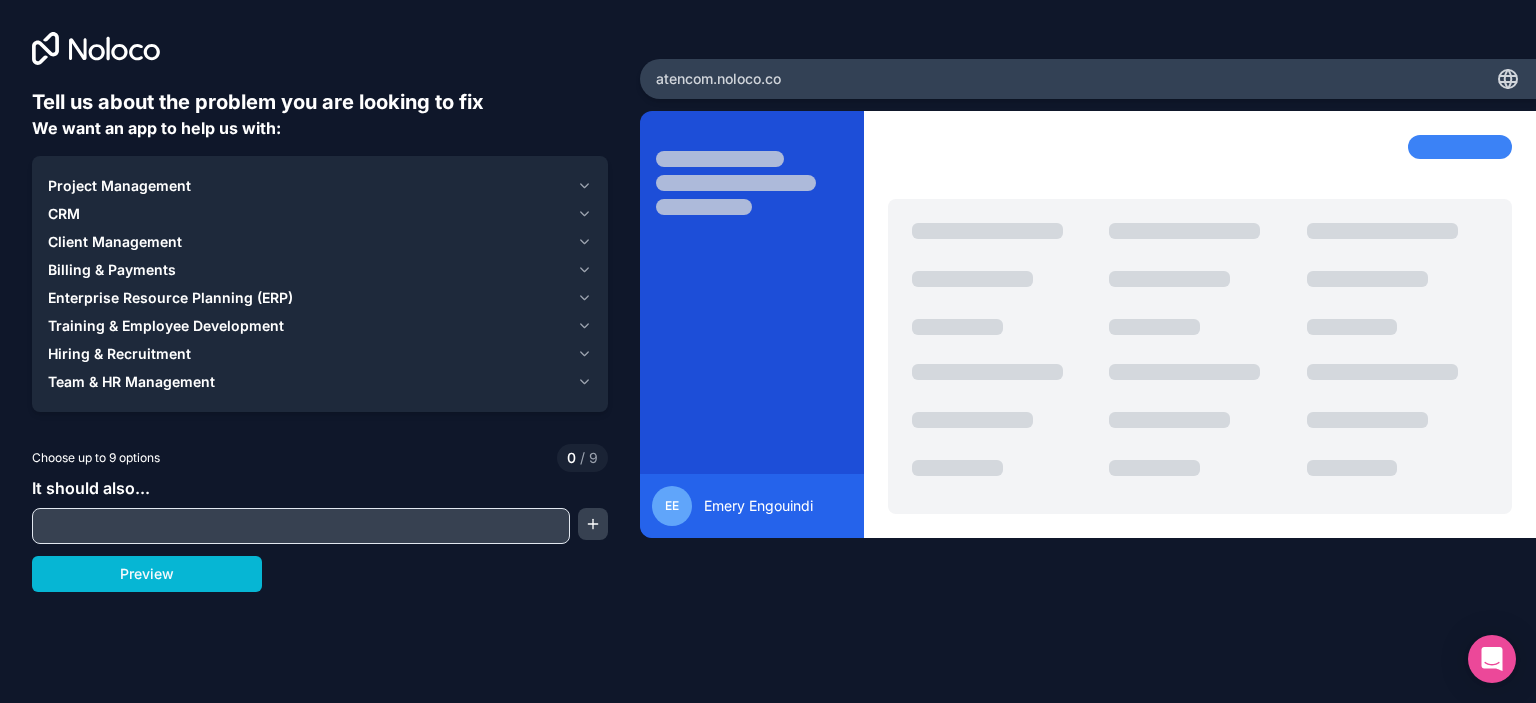 click 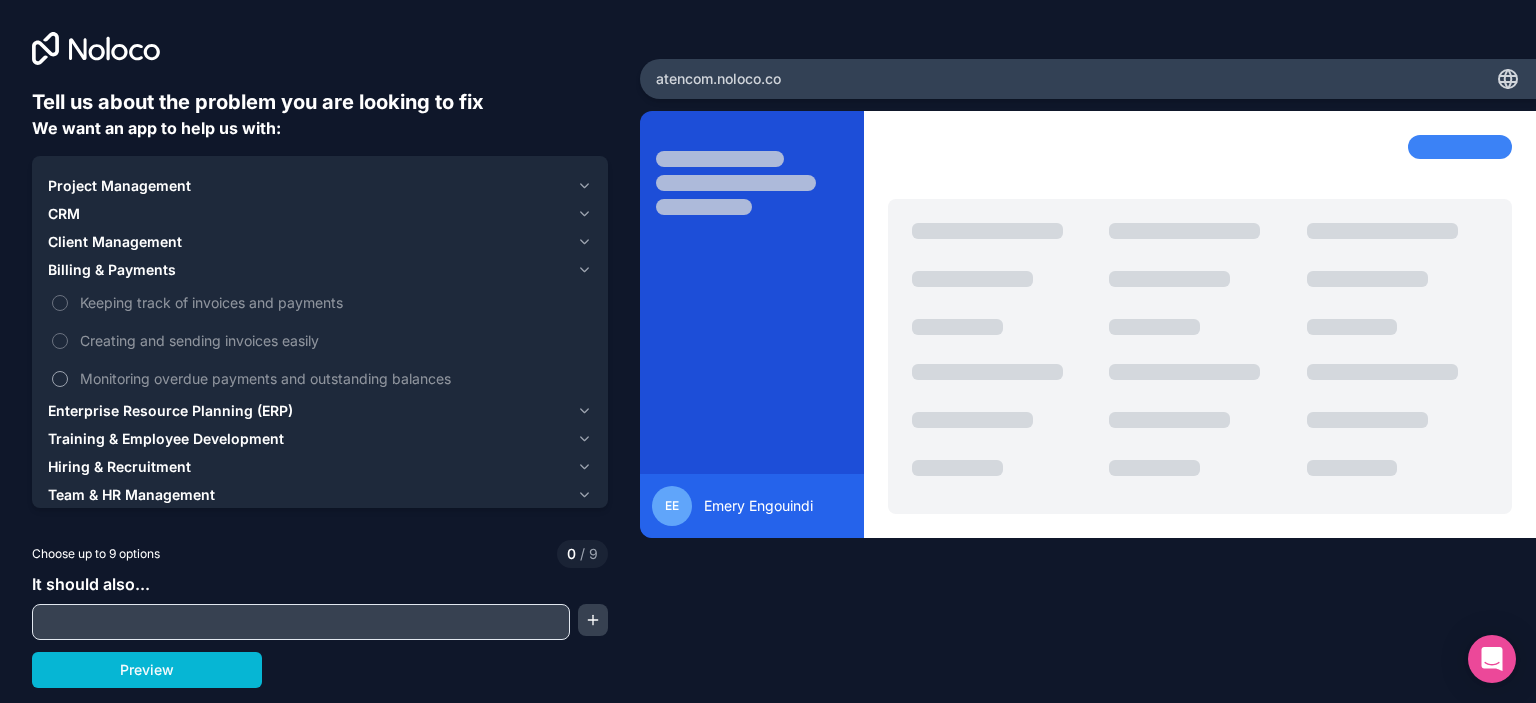click on "Monitoring overdue payments and outstanding balances" at bounding box center (334, 378) 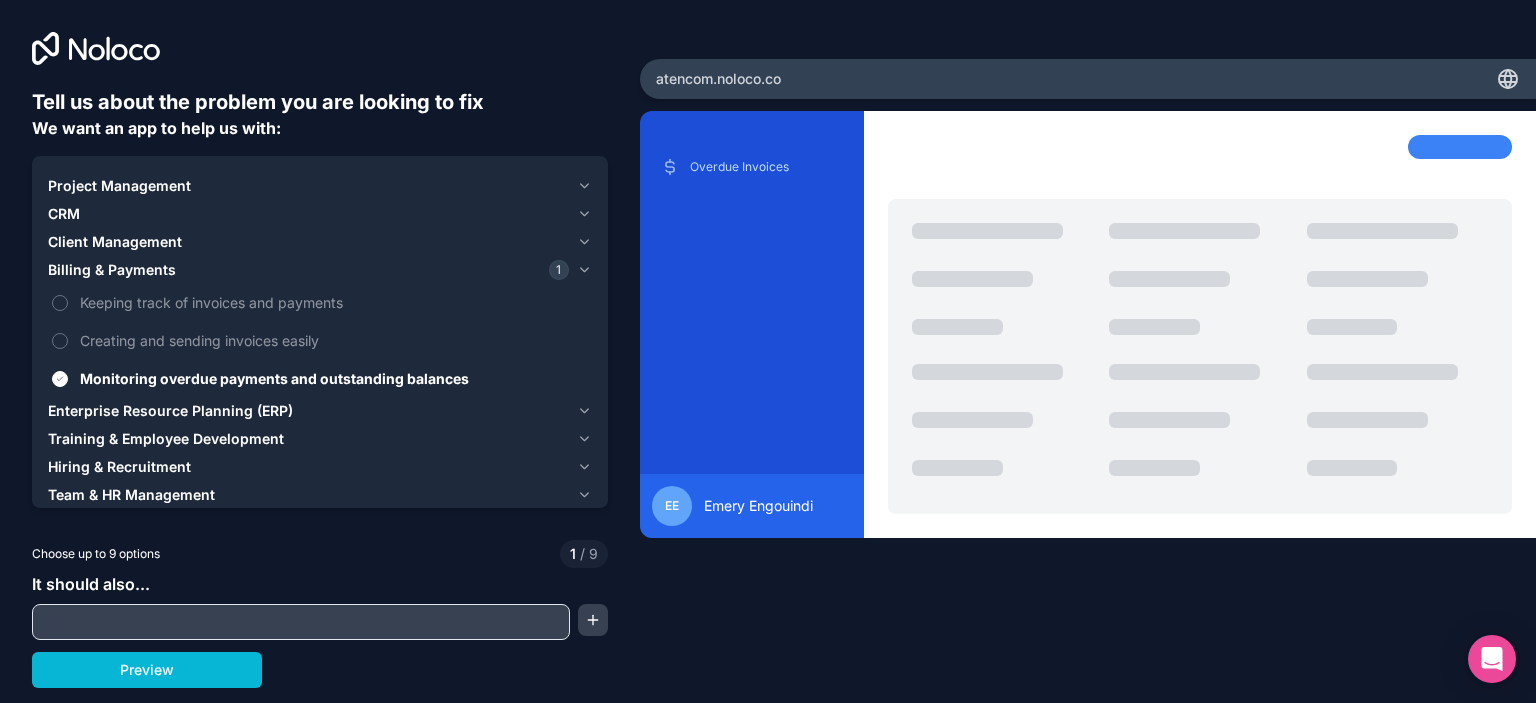 click 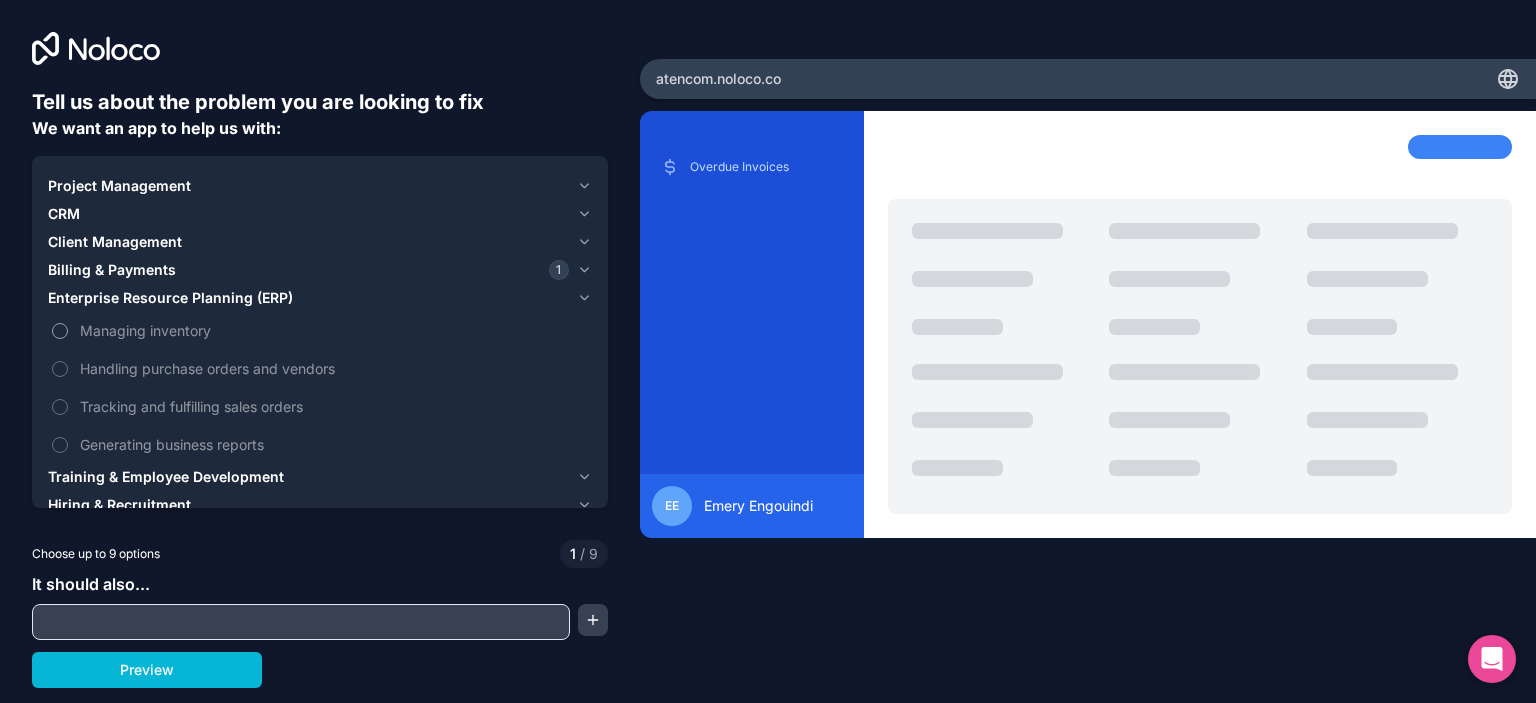 click on "Managing inventory" at bounding box center (60, 331) 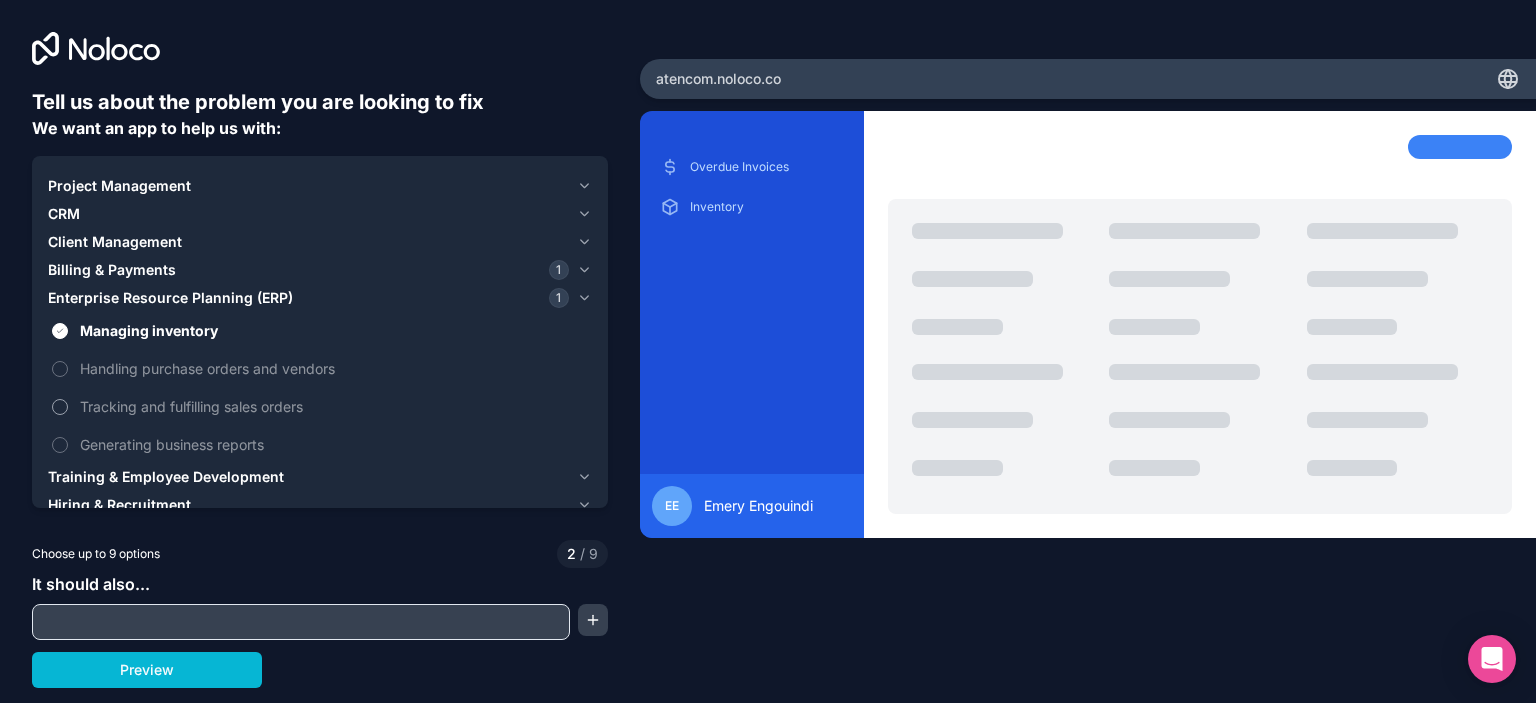 click on "Tracking and fulfilling sales orders" at bounding box center [334, 406] 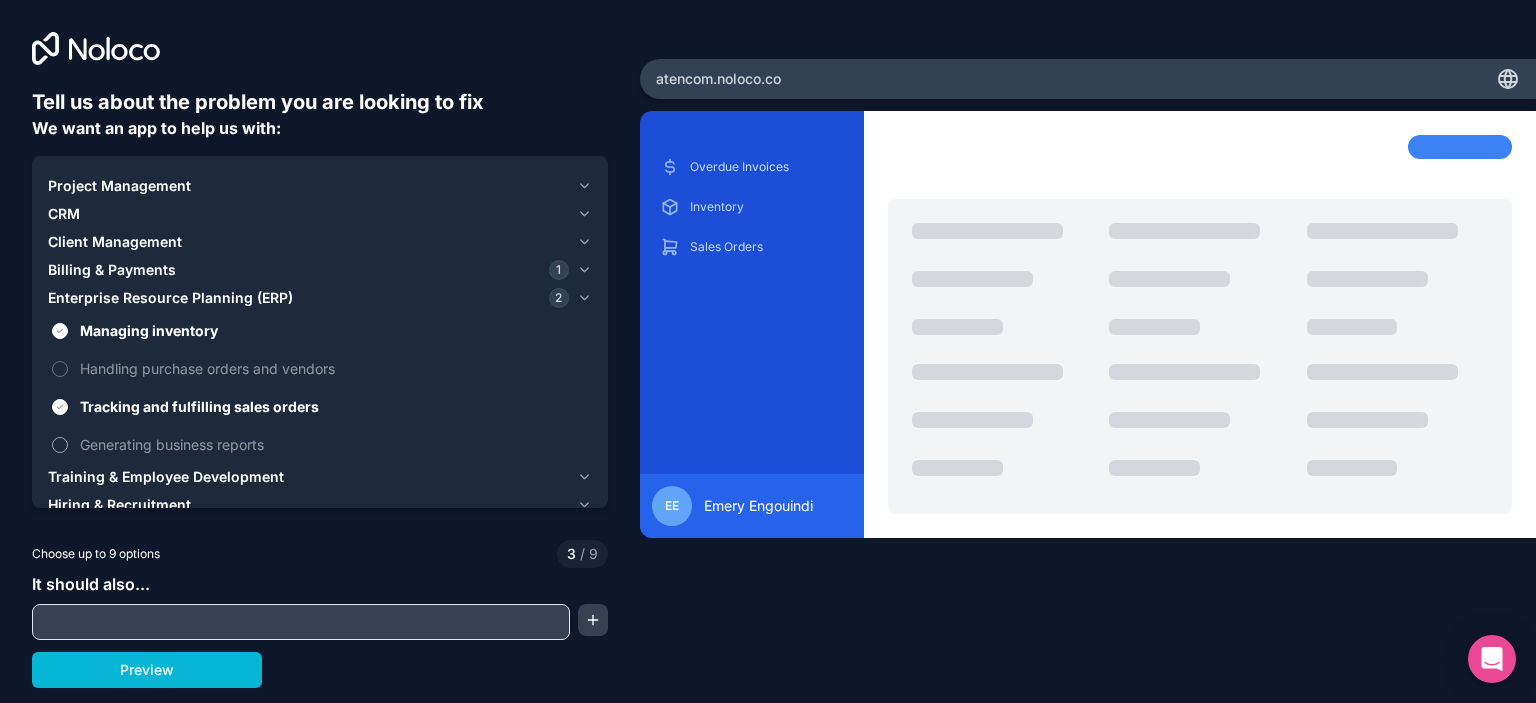 click on "Generating business reports" at bounding box center [334, 444] 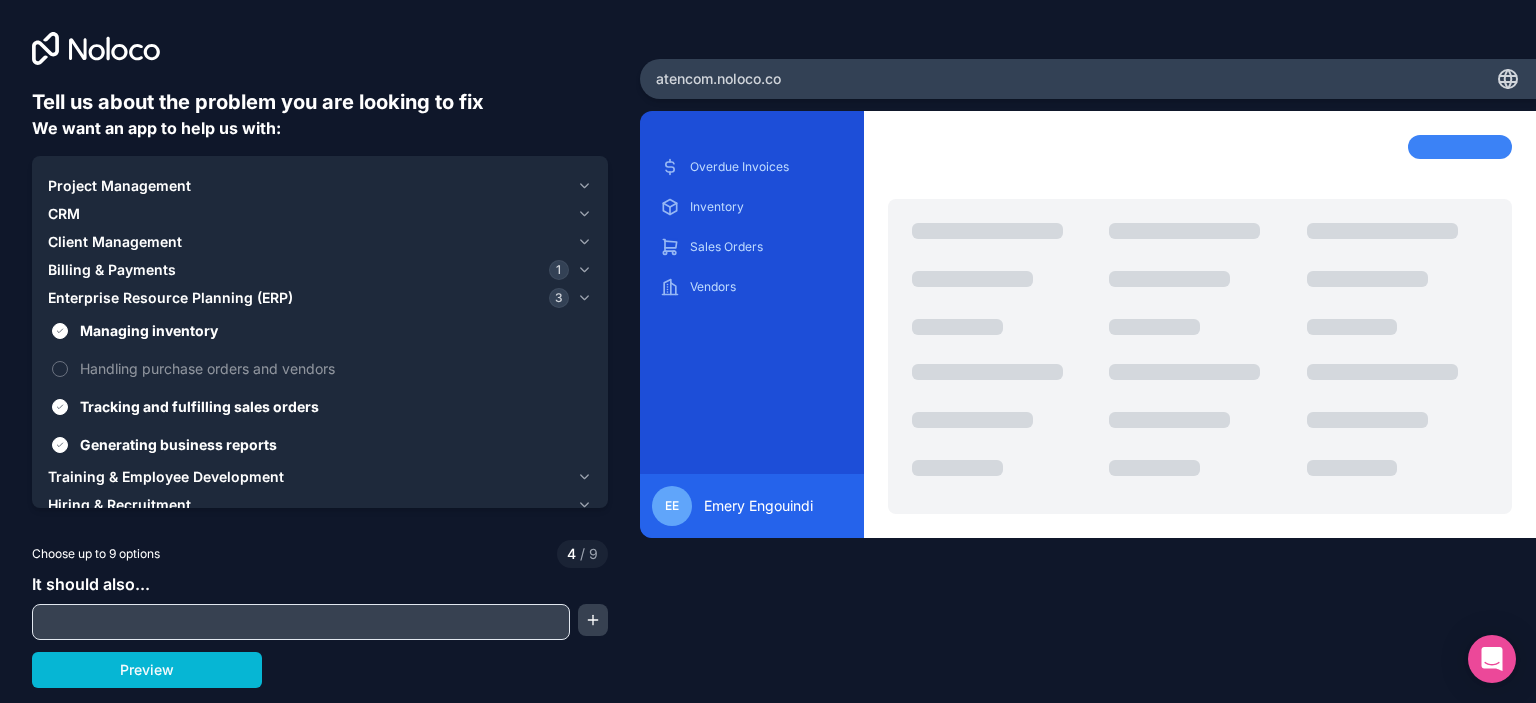 click 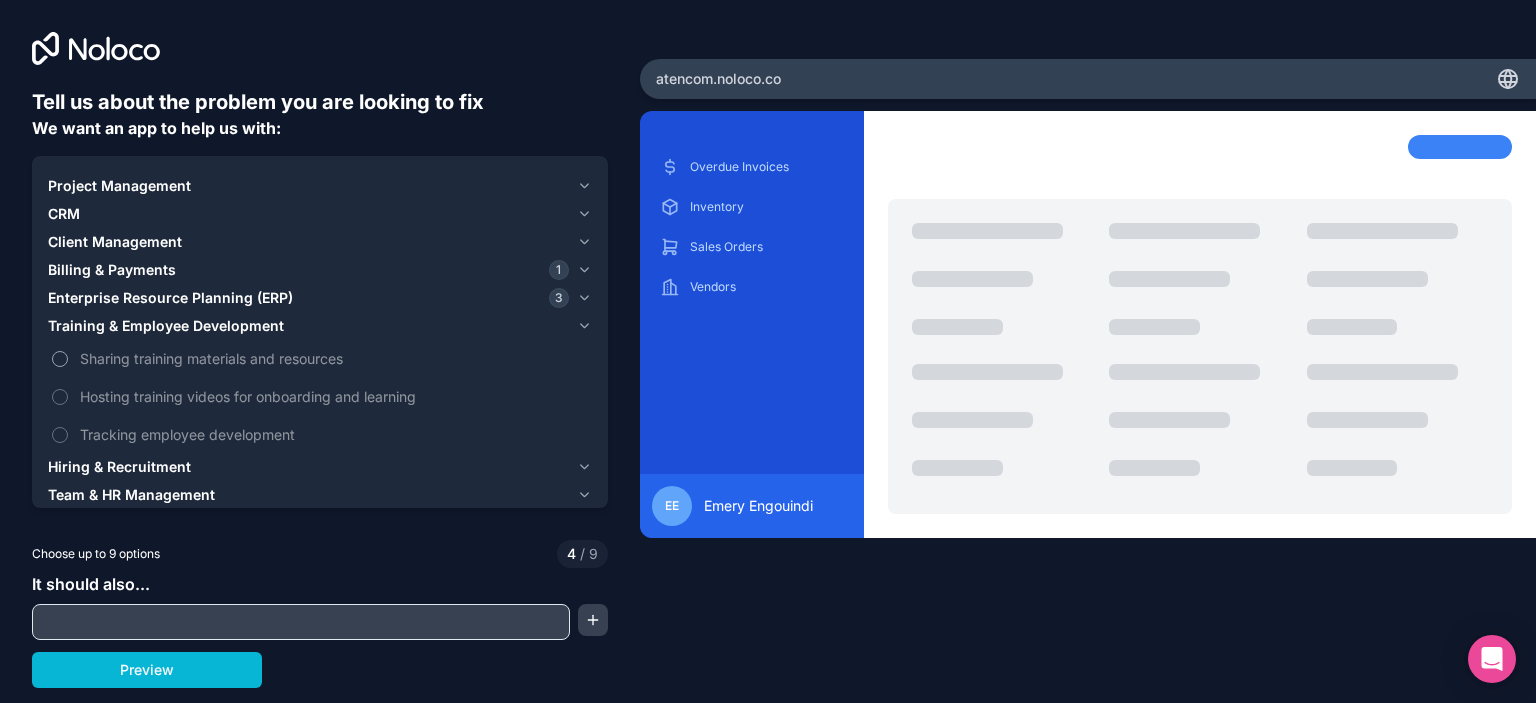 click on "Sharing training materials and resources" at bounding box center [334, 358] 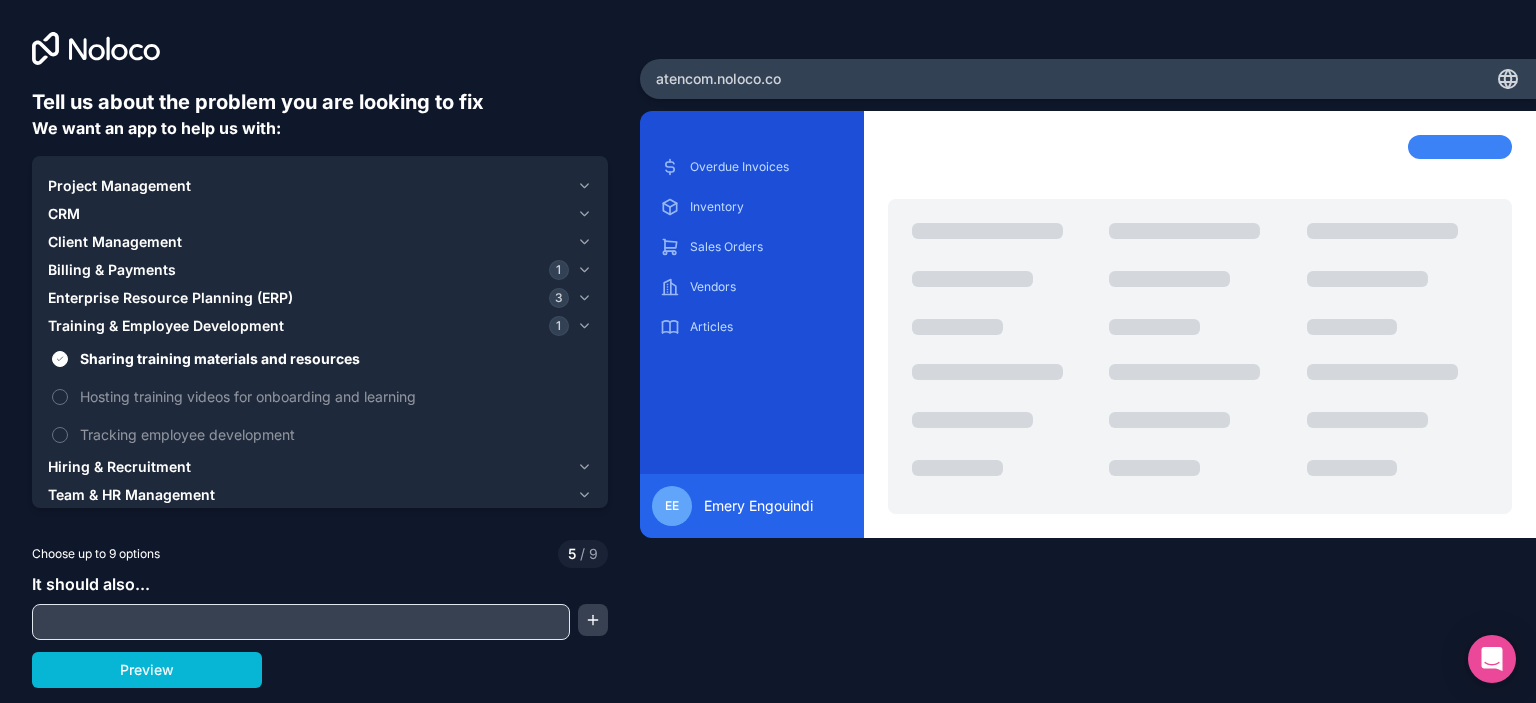 click at bounding box center [301, 622] 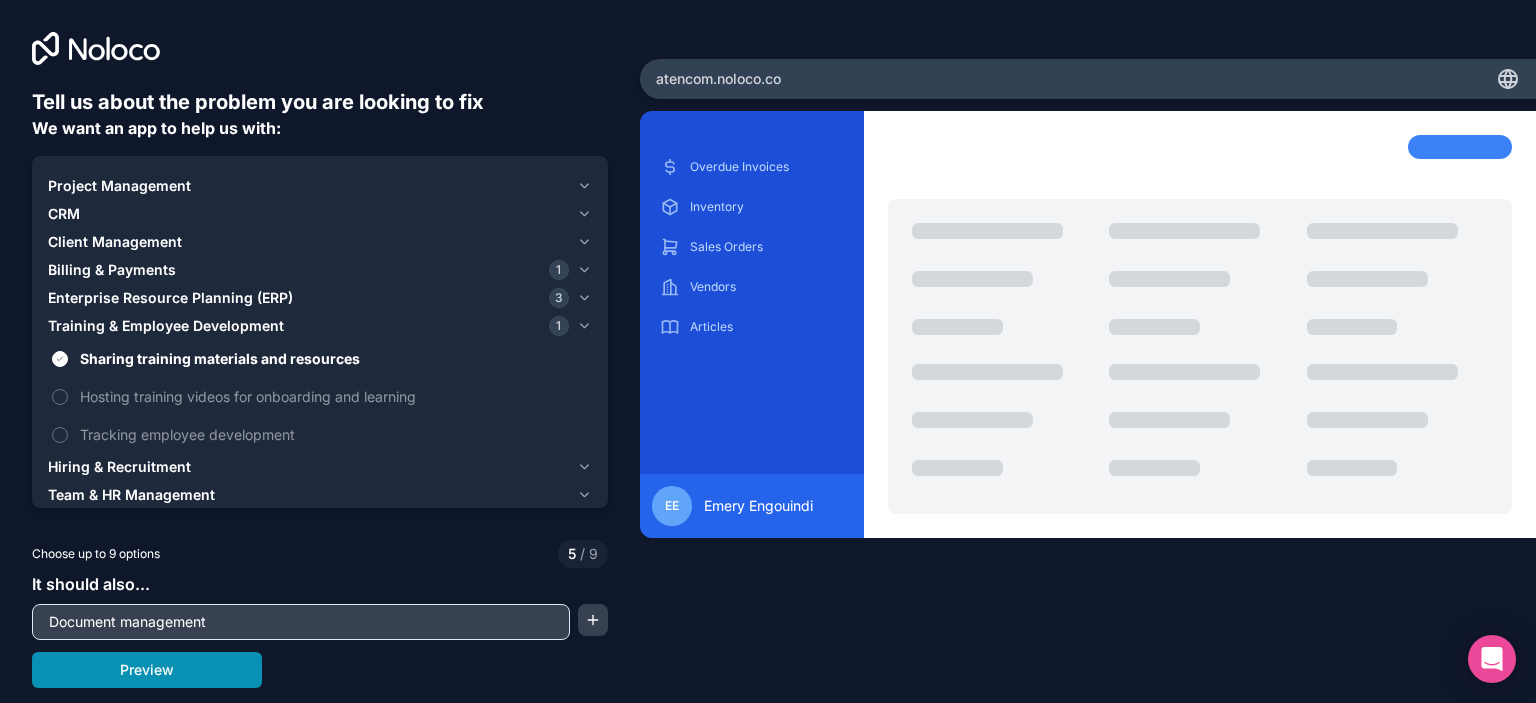 type on "Document management" 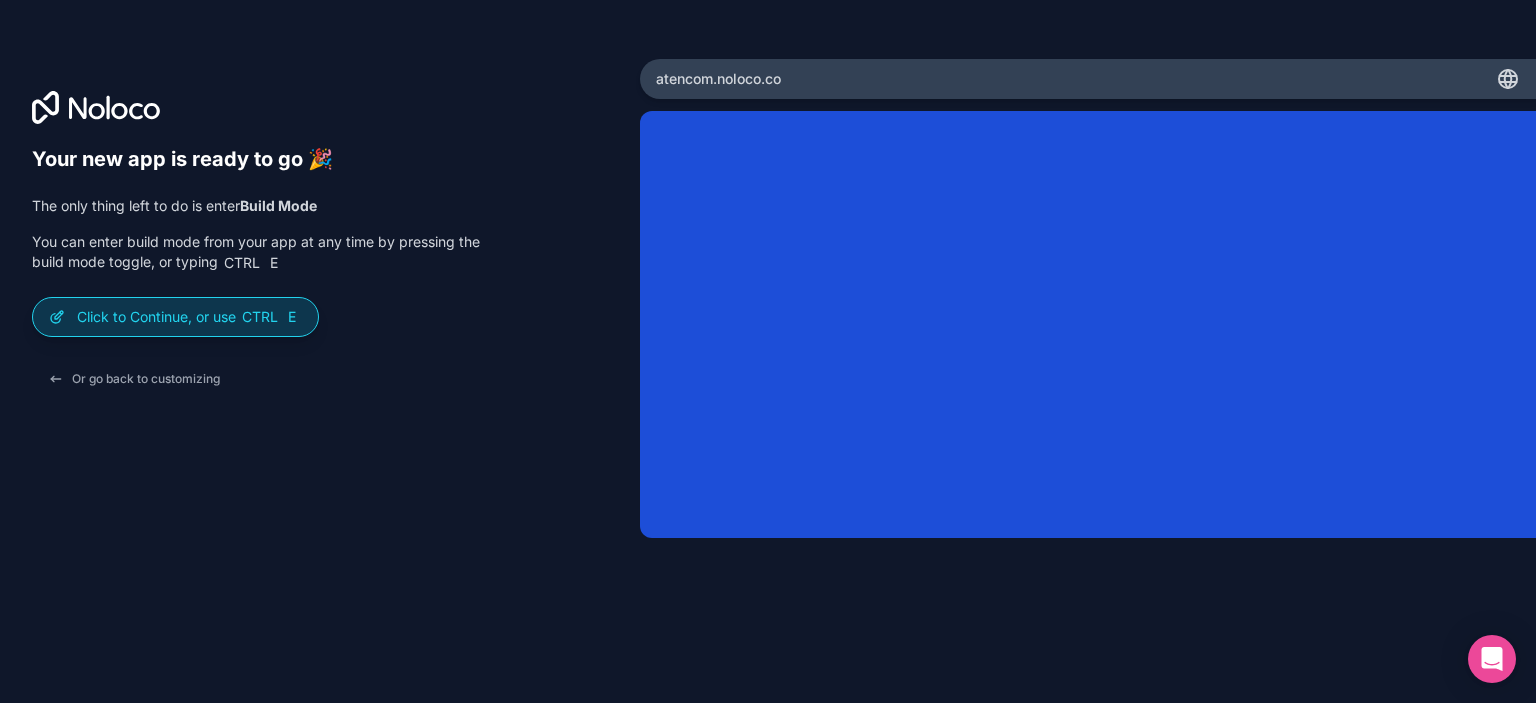 click on "Click to Continue, or use  Ctrl E" at bounding box center (189, 317) 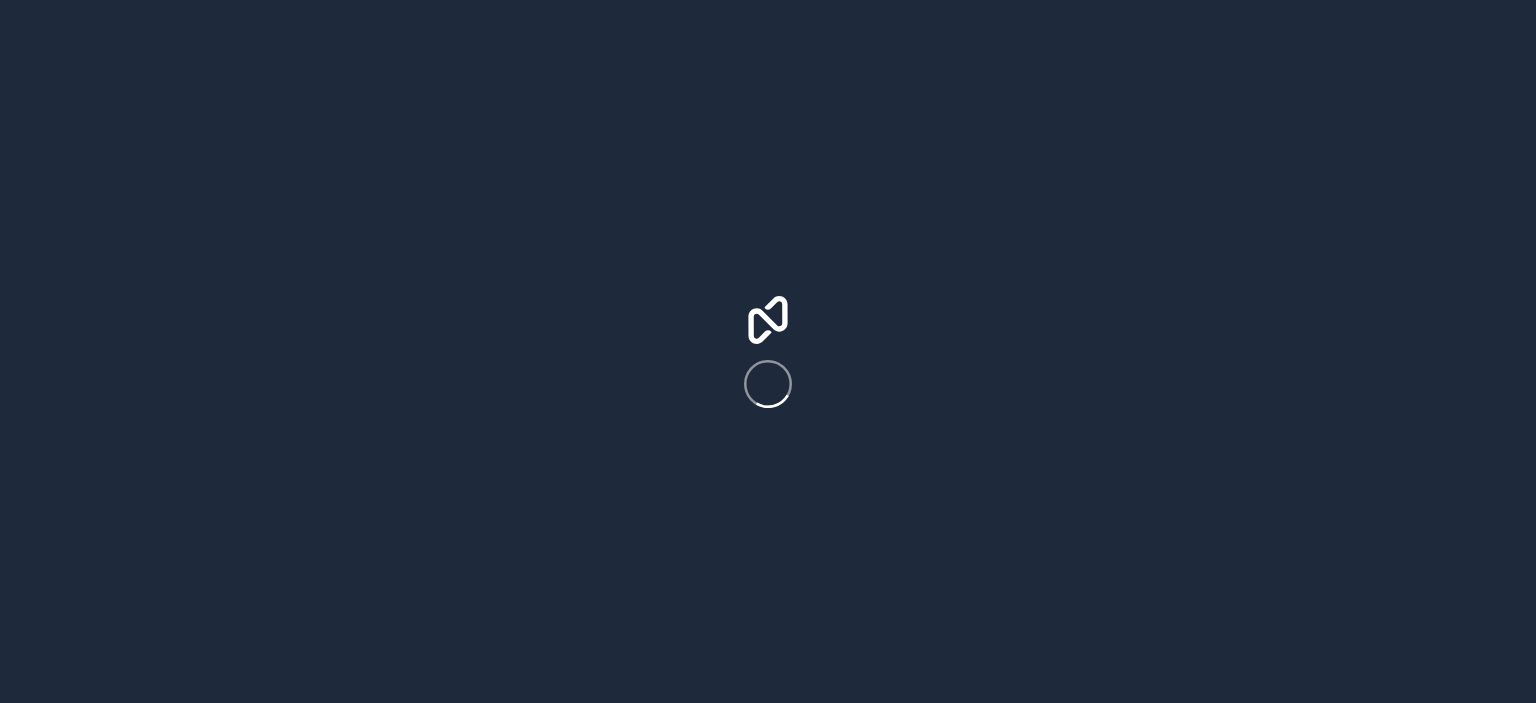scroll, scrollTop: 0, scrollLeft: 0, axis: both 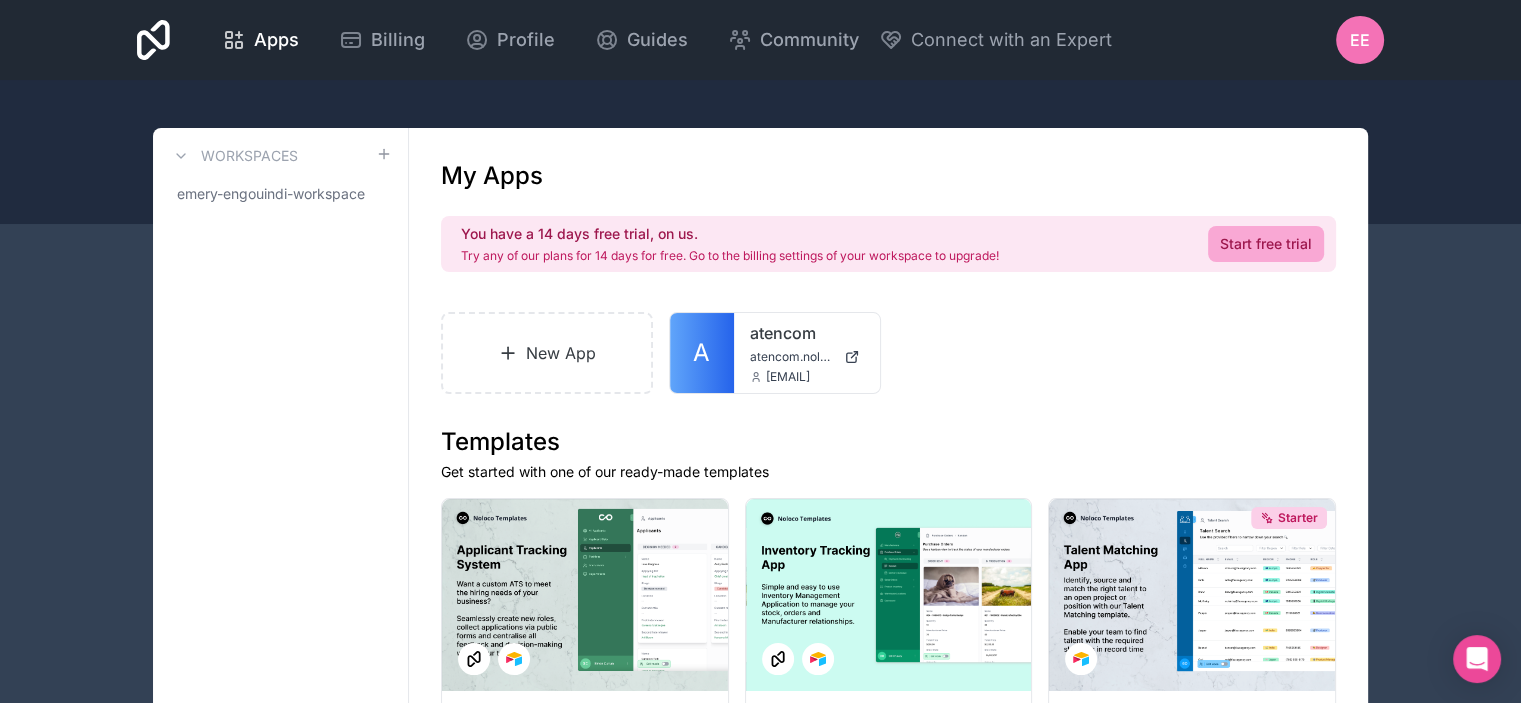 click on "Workspaces emery-engouindi-workspace" at bounding box center (281, 1945) 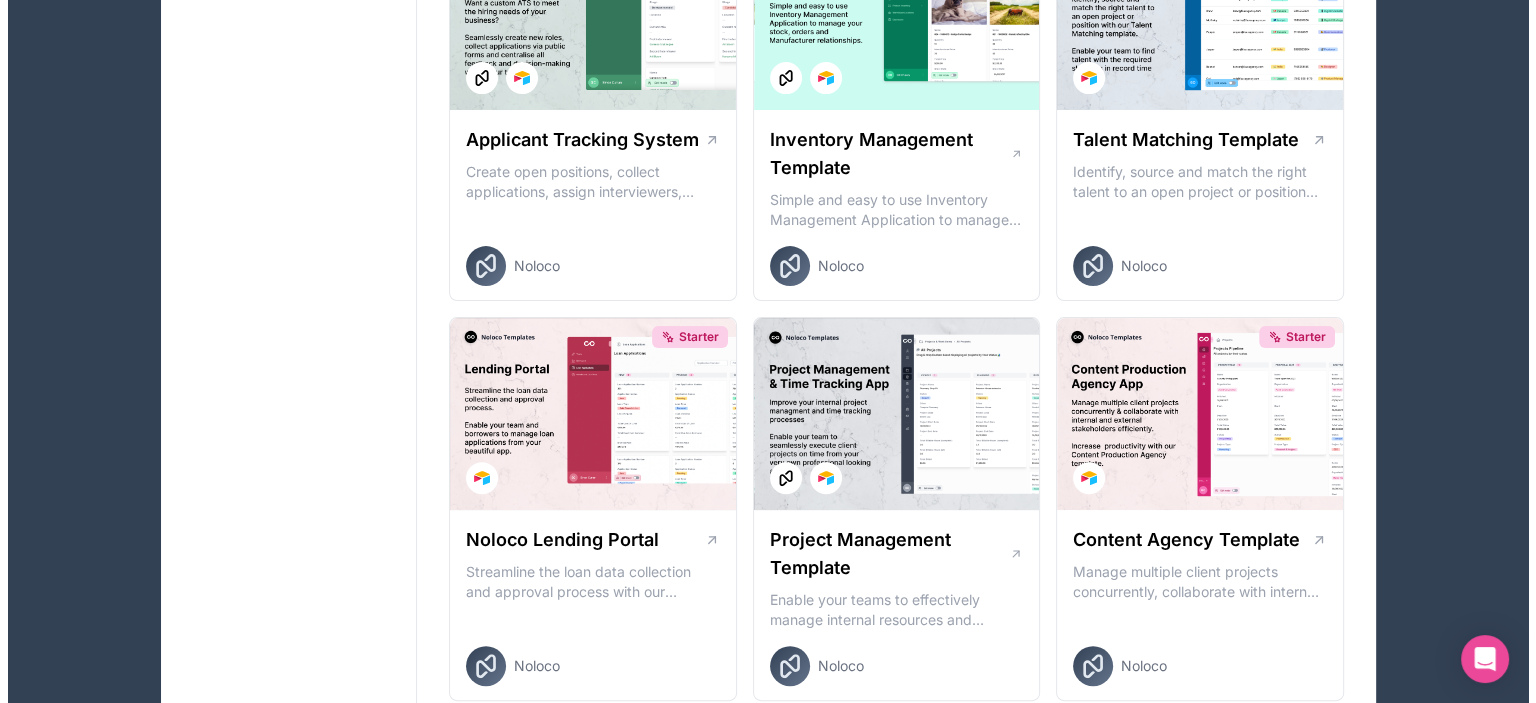 scroll, scrollTop: 0, scrollLeft: 0, axis: both 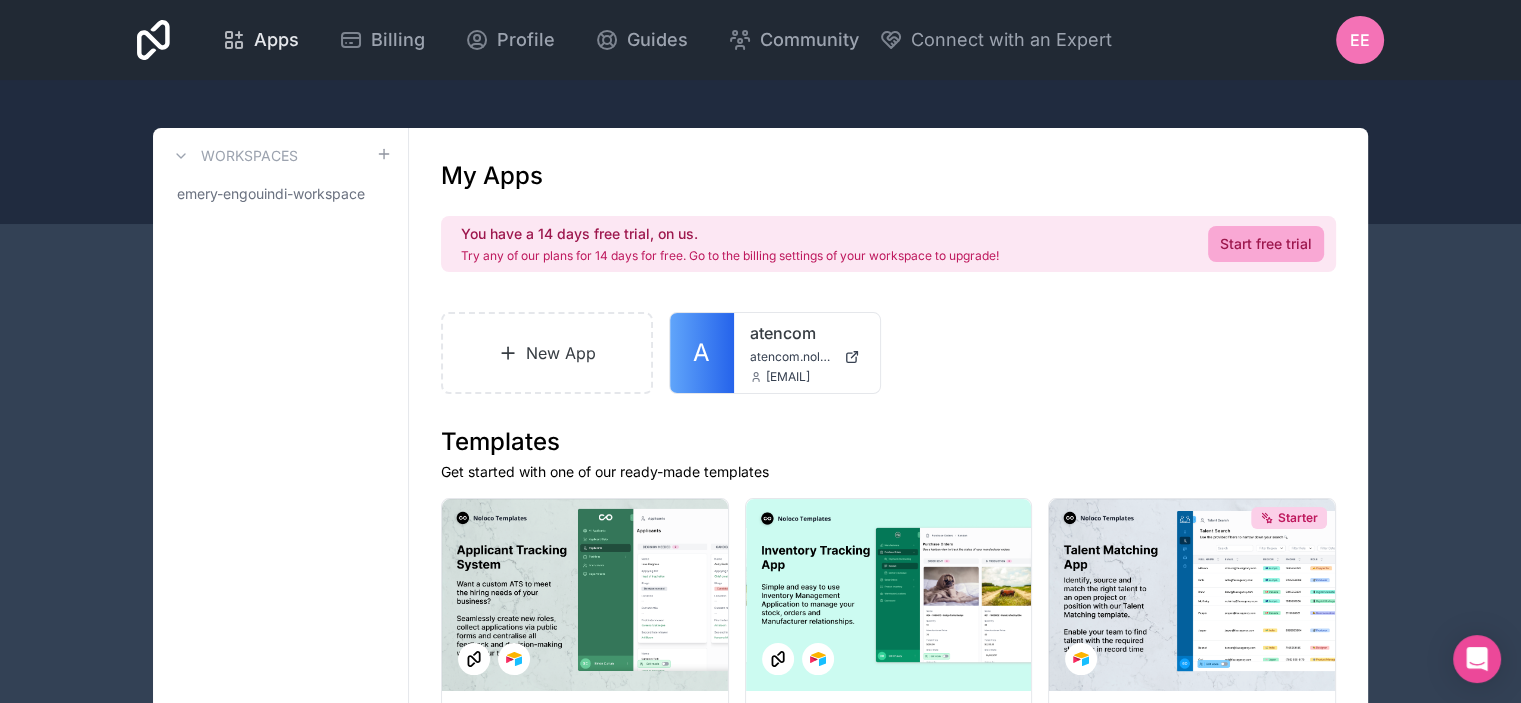 click on "Apps" at bounding box center (276, 40) 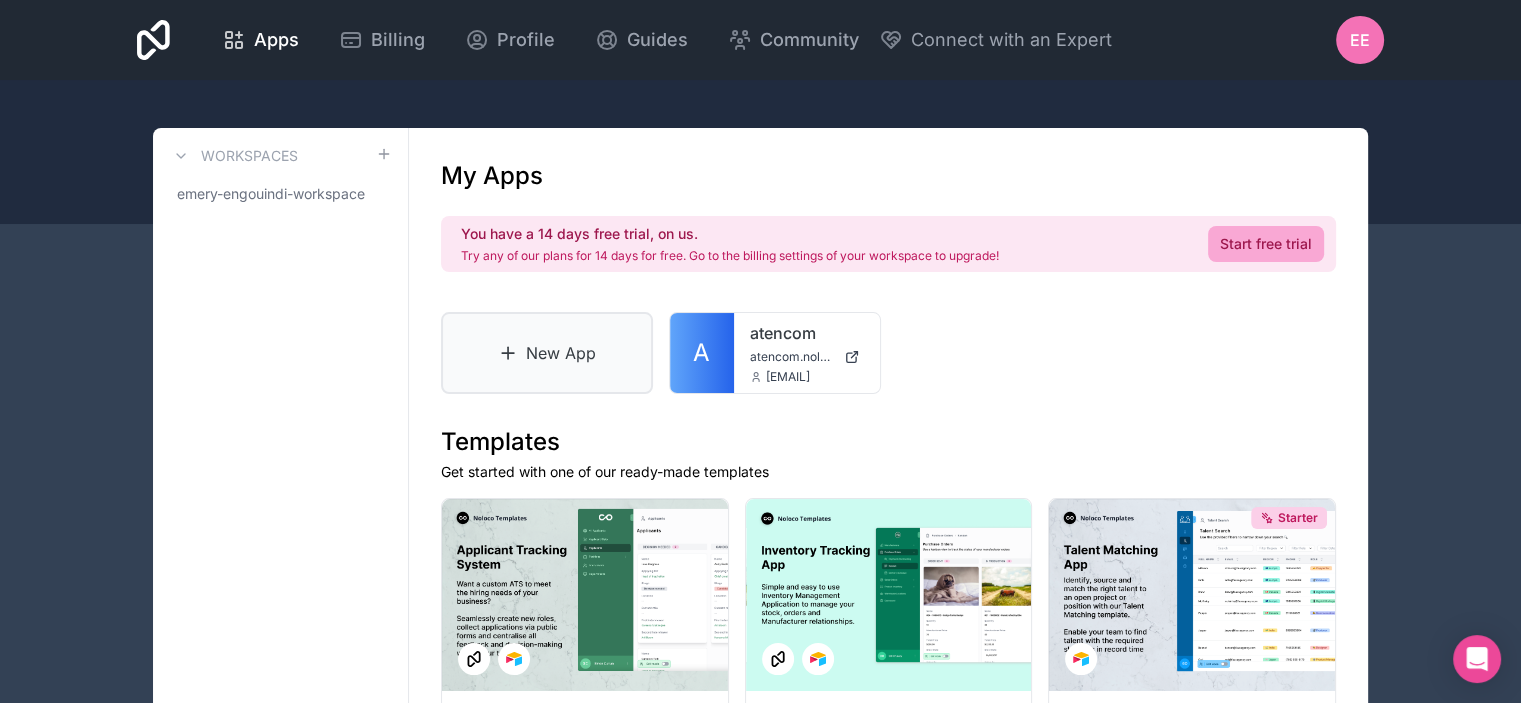 click on "New App" at bounding box center (547, 353) 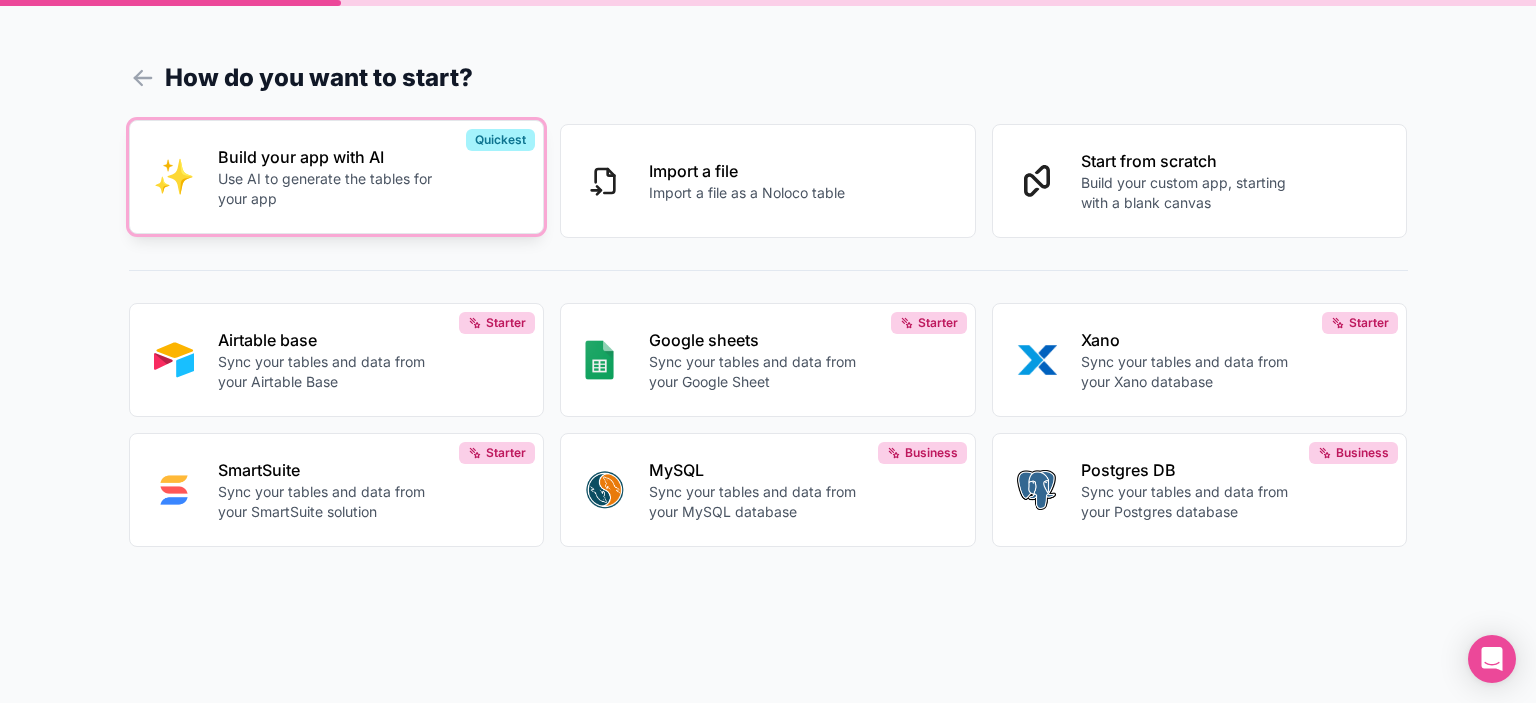 click on "Use AI to generate the tables for your app" at bounding box center (329, 189) 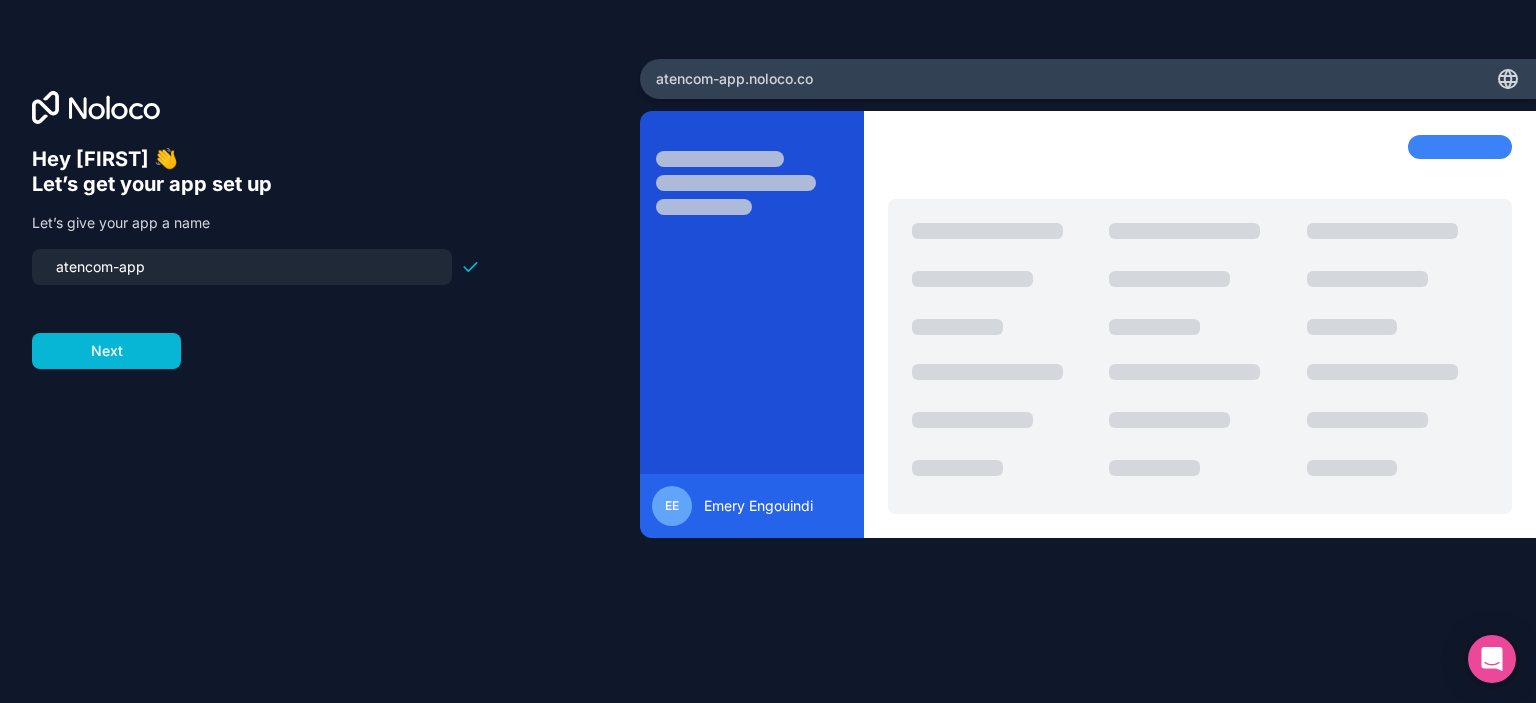 drag, startPoint x: 174, startPoint y: 277, endPoint x: 6, endPoint y: 225, distance: 175.86359 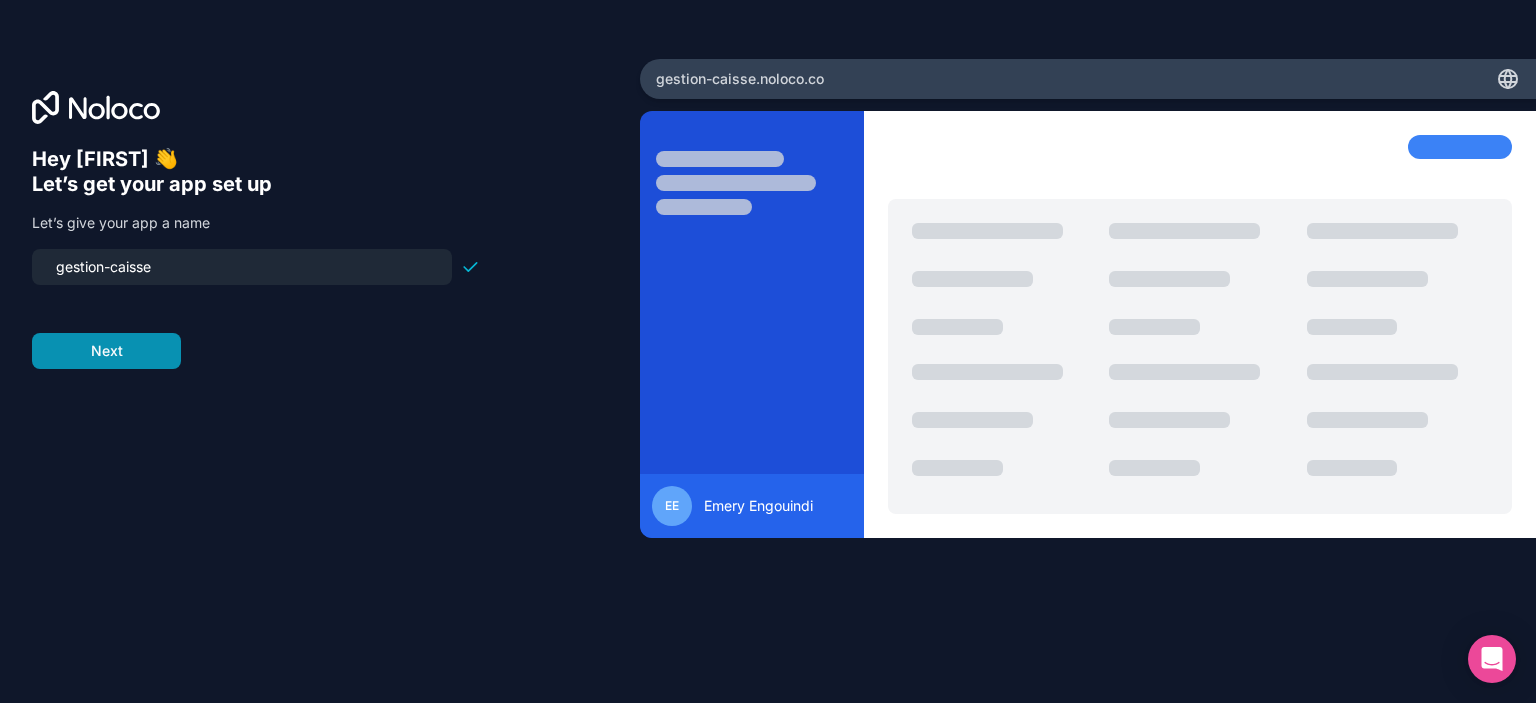 type on "gestion-caisse" 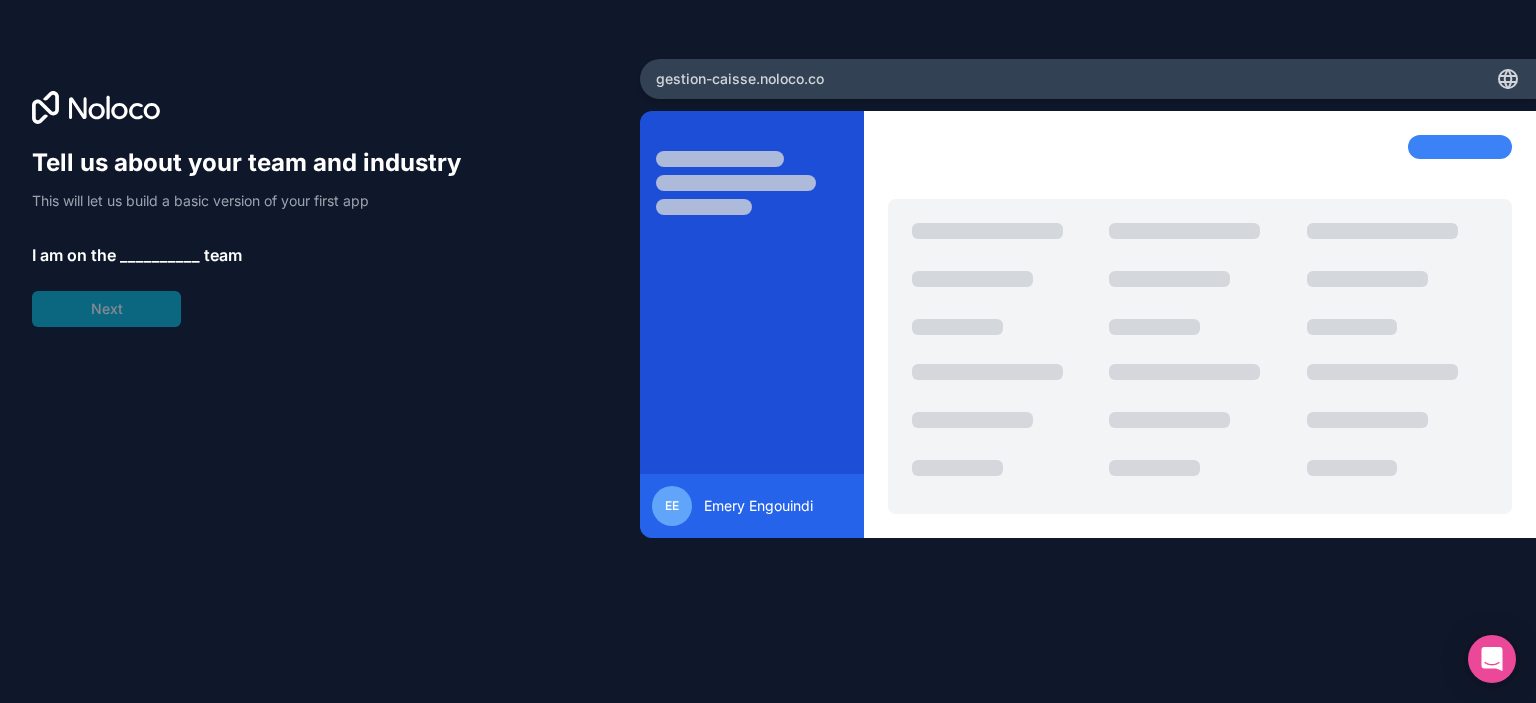 click on "I am on the  __________ team" at bounding box center (256, 255) 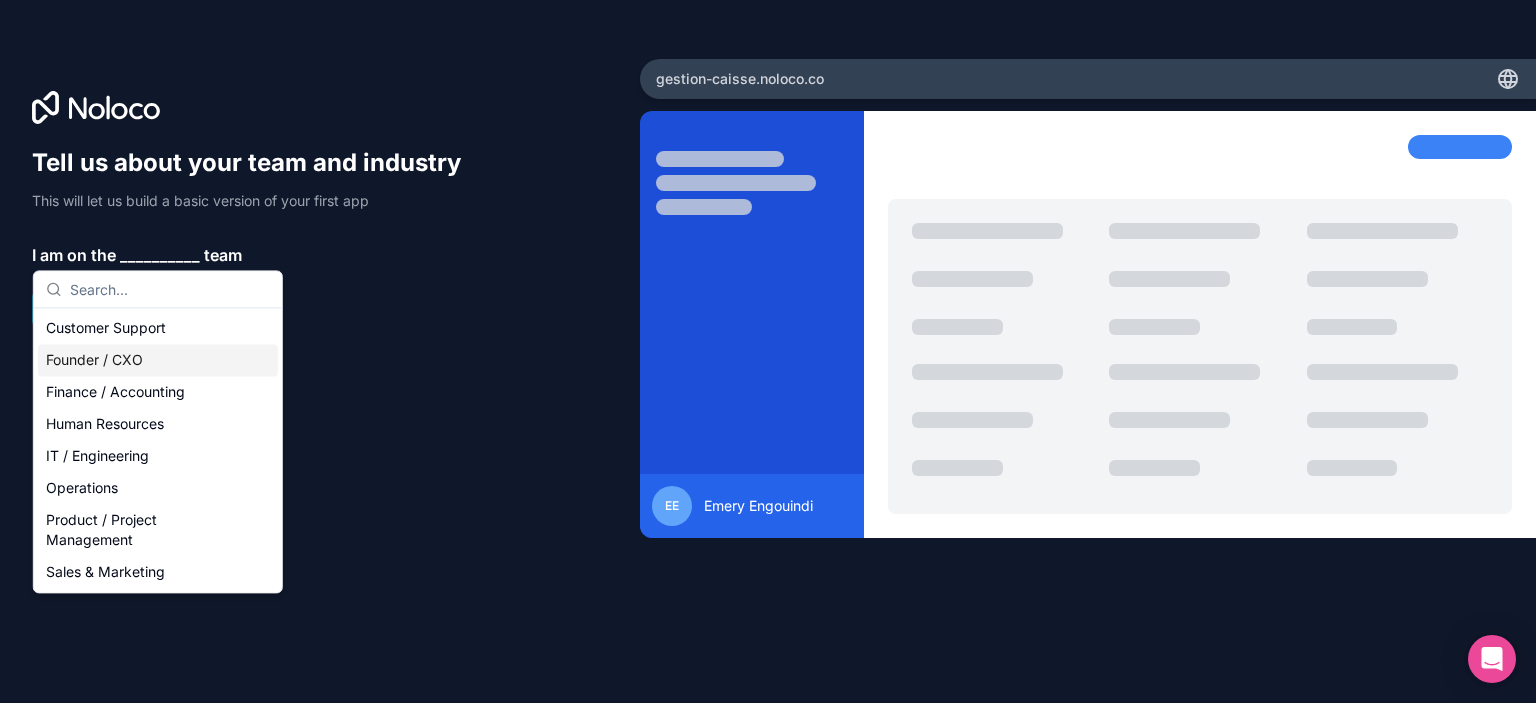 click on "Founder / CXO" at bounding box center [158, 360] 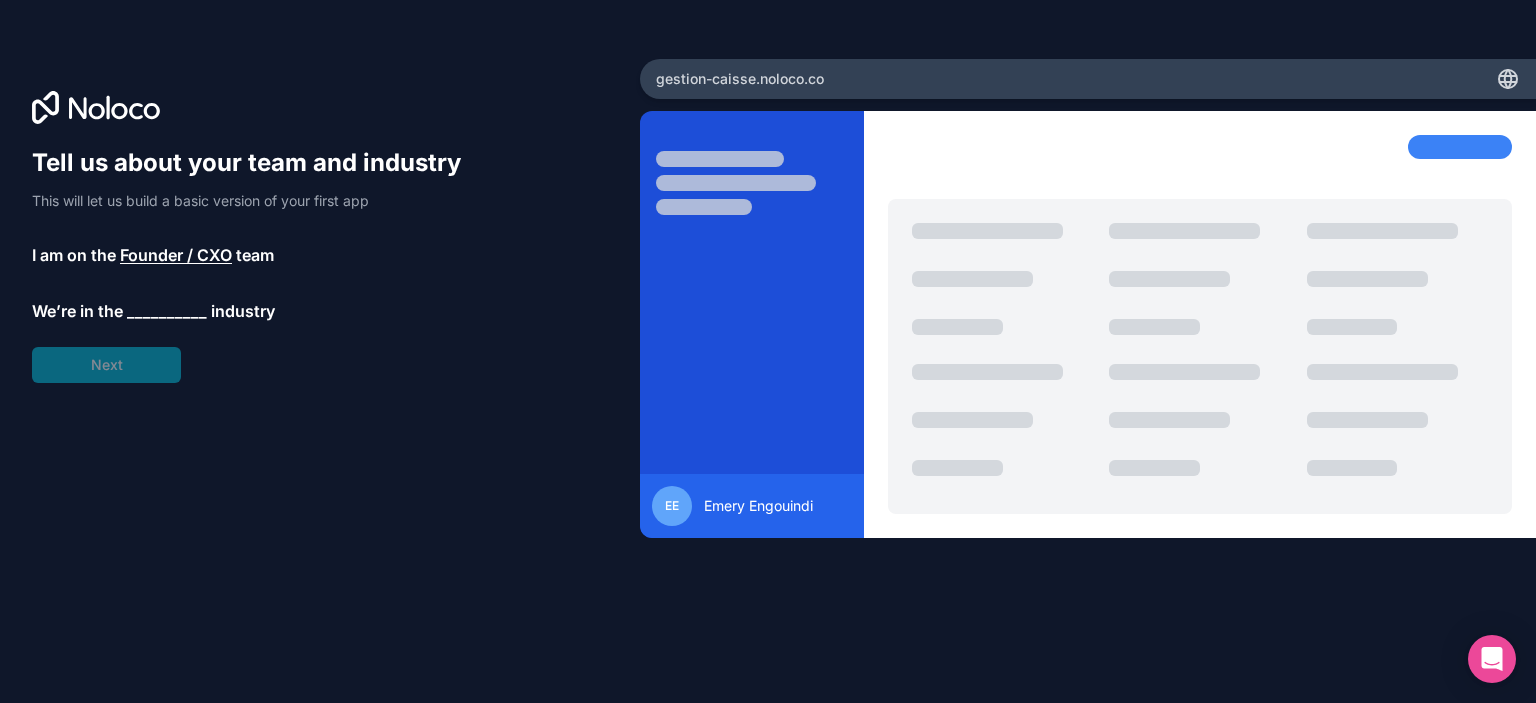 click on "__________" at bounding box center (167, 311) 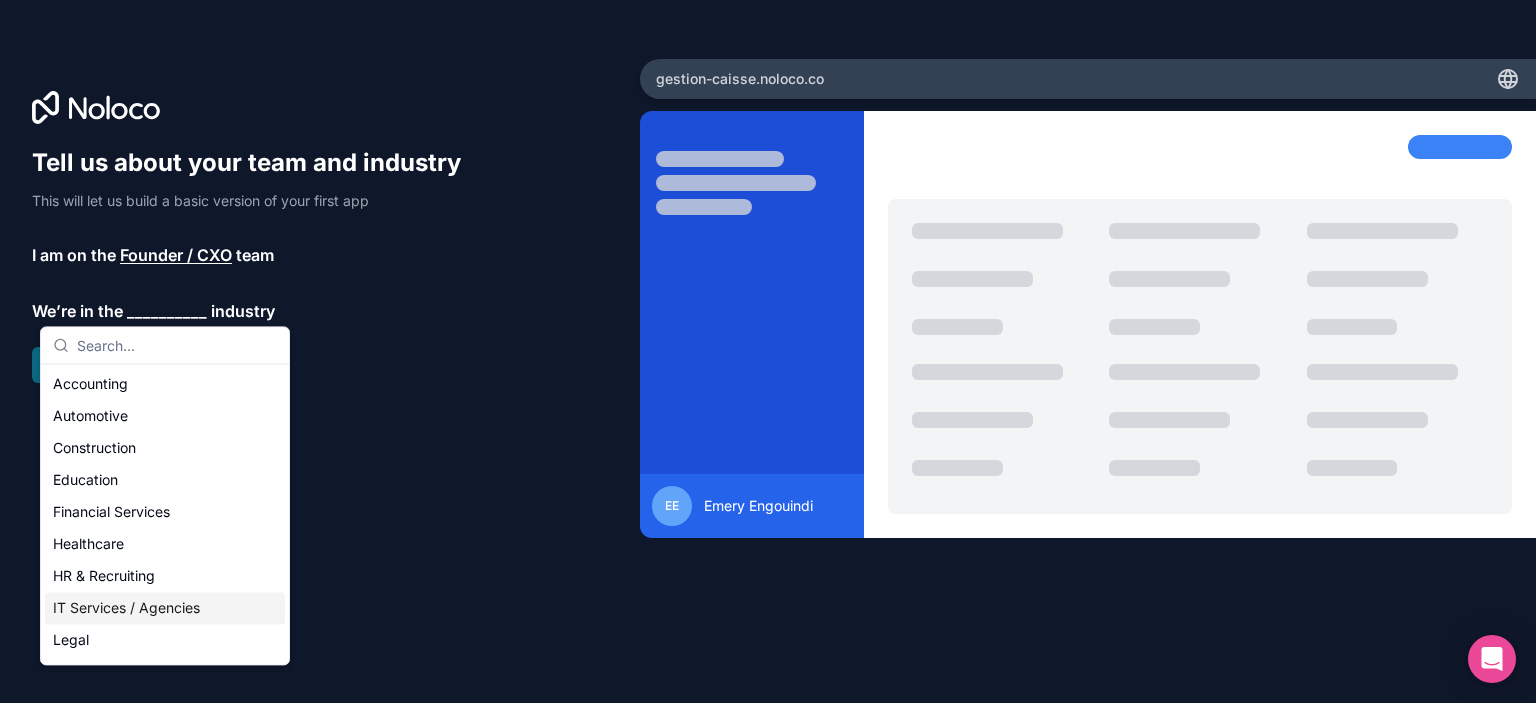 click on "IT Services / Agencies" at bounding box center (165, 608) 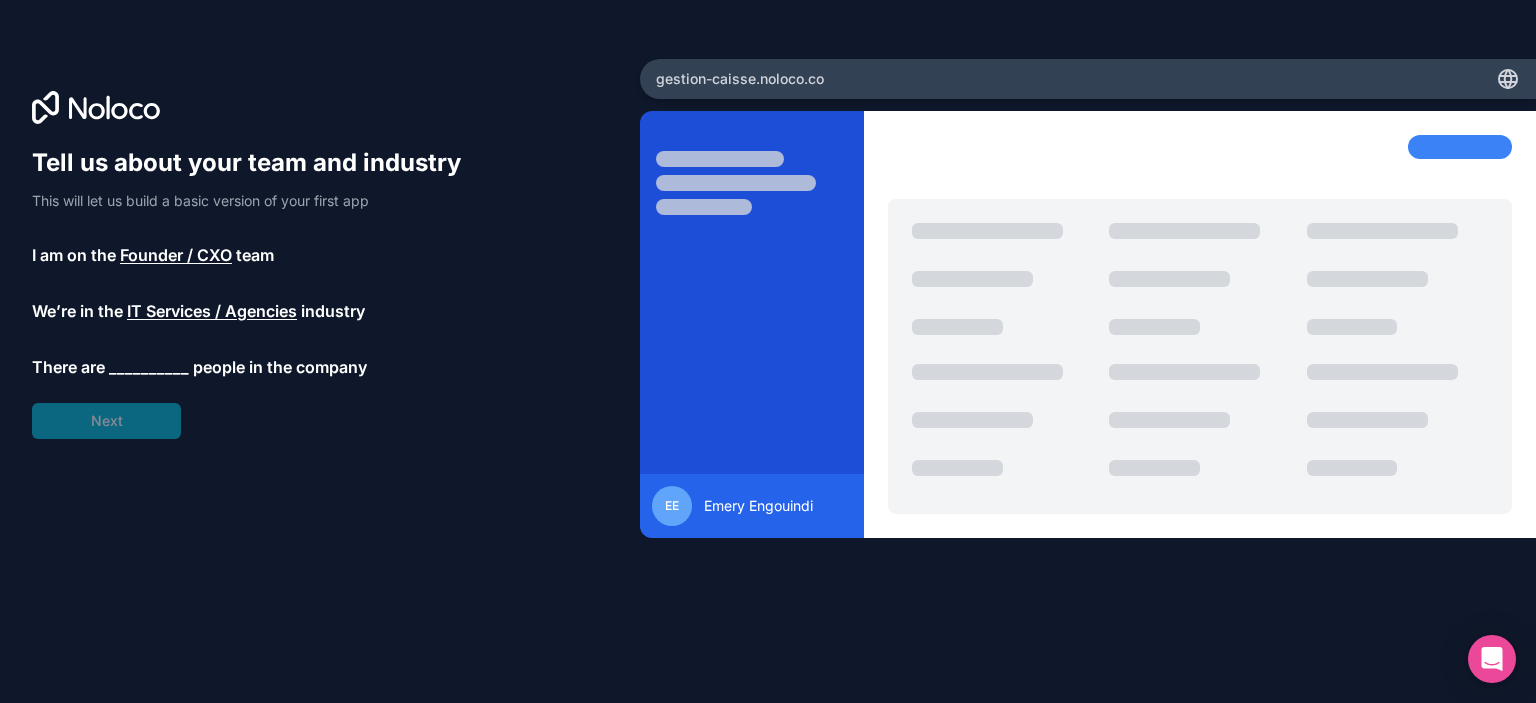 click on "Tell us about your team and industry This will let us build a basic version of your first app I am on the  Founder / CXO team We’re in the  IT Services / Agencies industry There are  __________ people in the company Next" at bounding box center [256, 293] 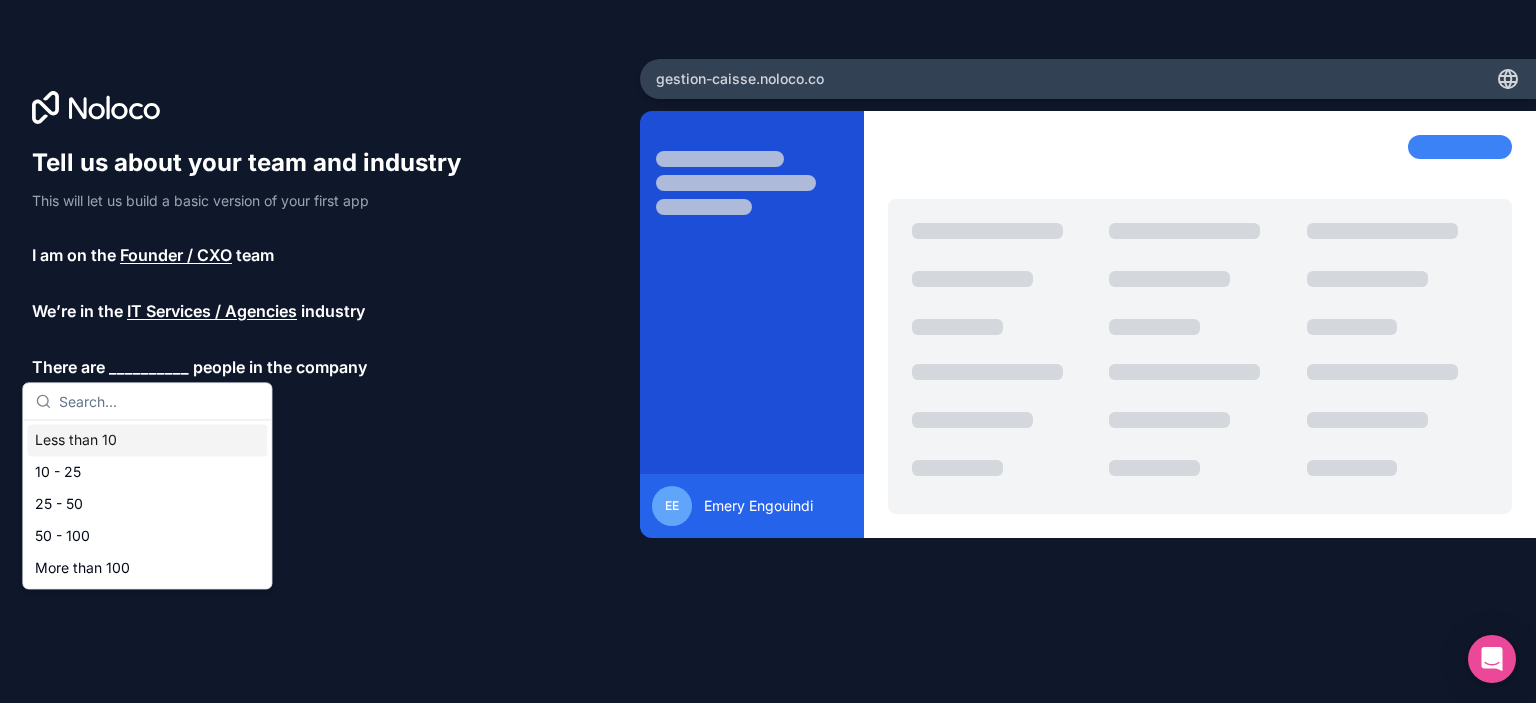 click on "Less than 10" at bounding box center (147, 440) 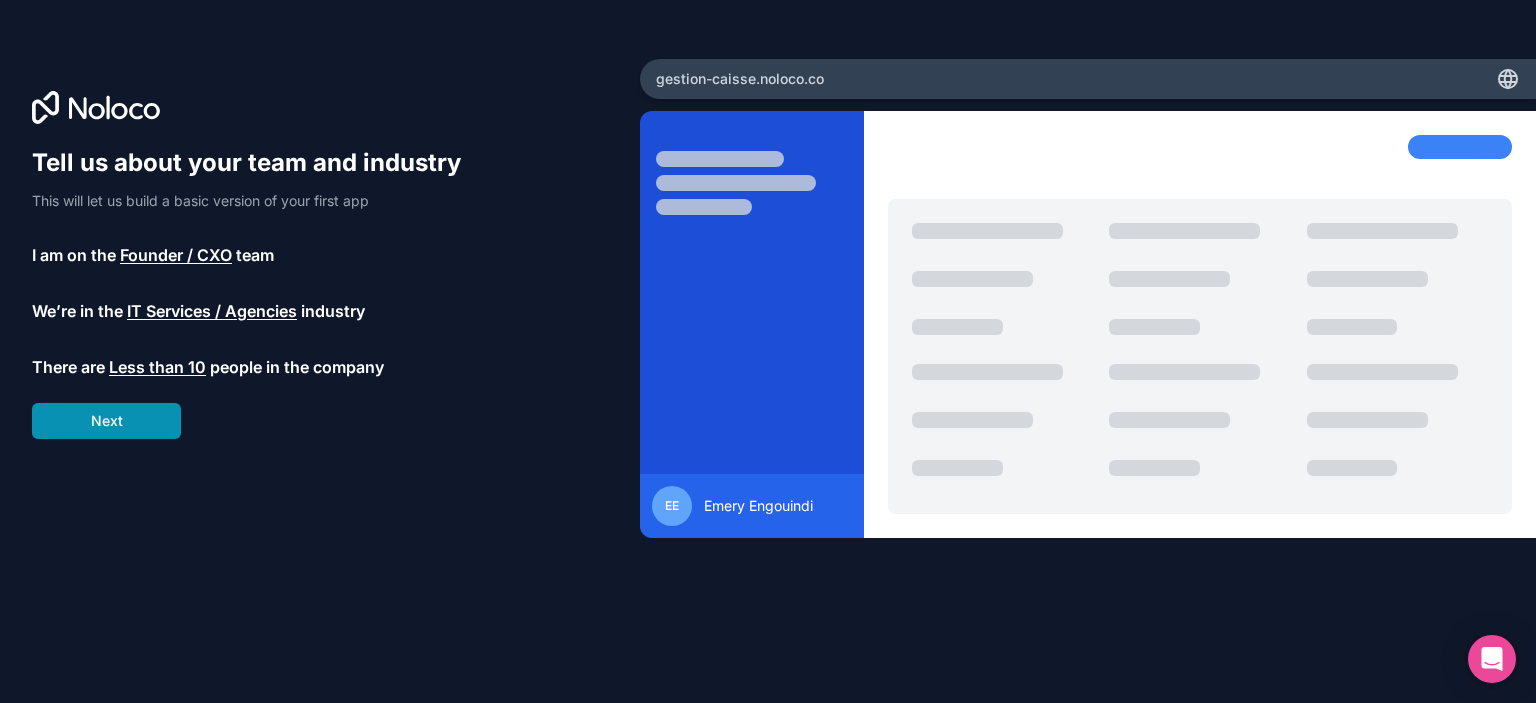 click on "Next" at bounding box center [106, 421] 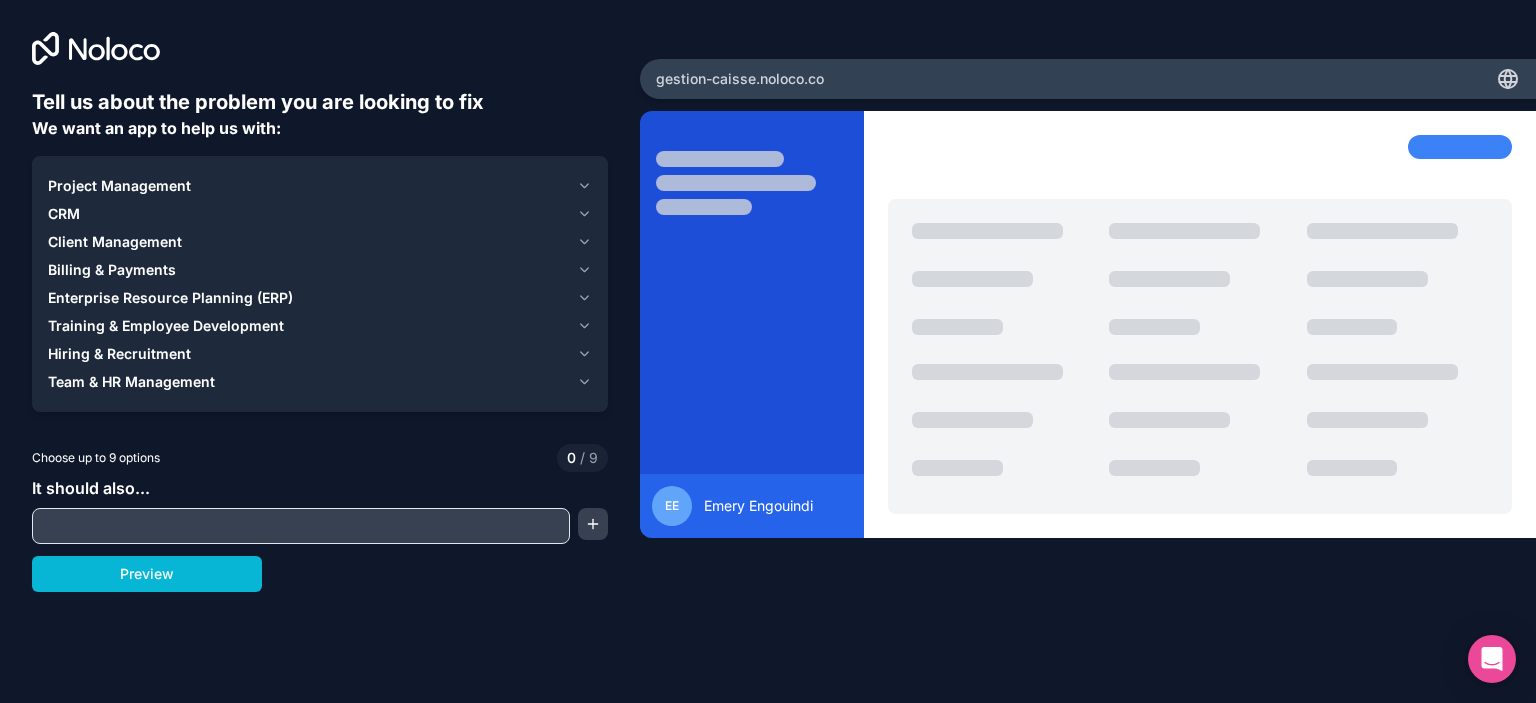 click at bounding box center (301, 526) 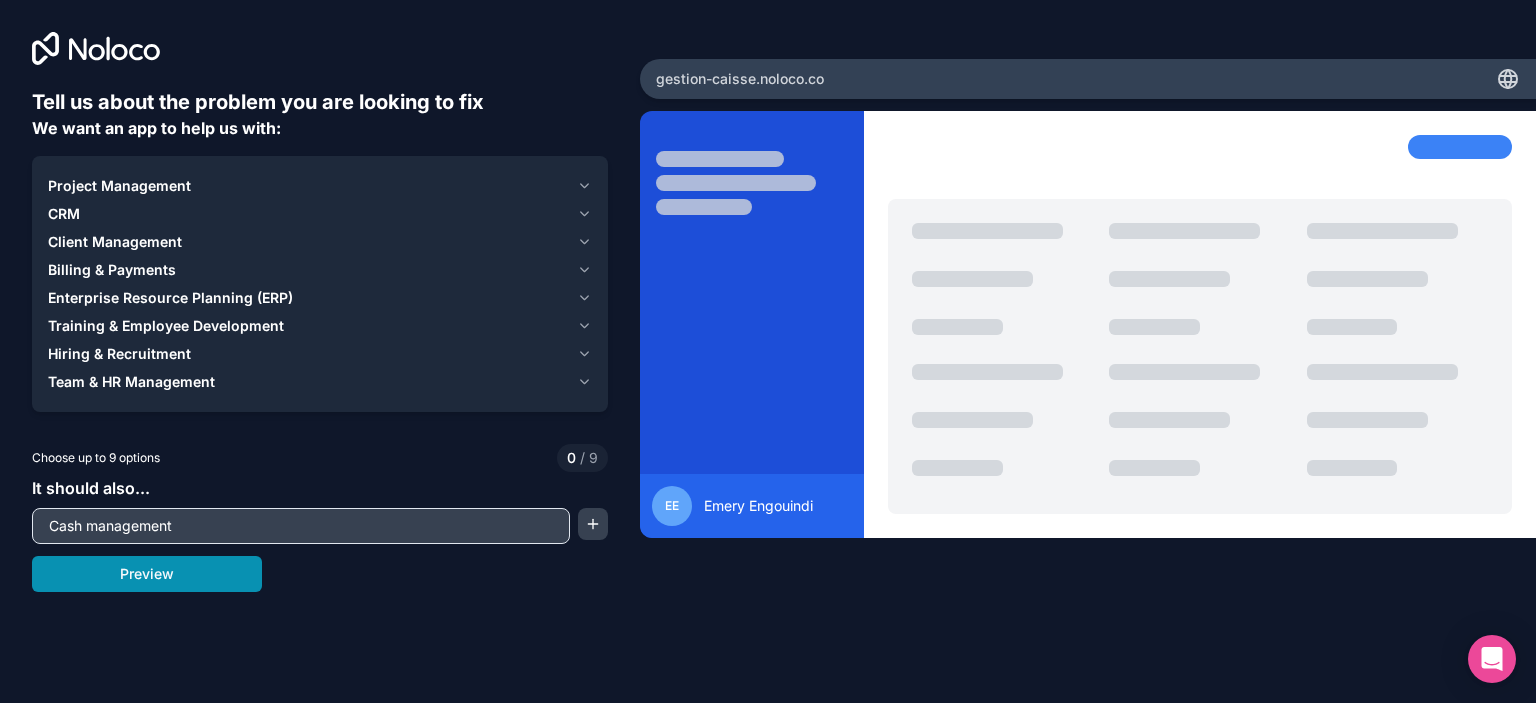 type on "Cash management" 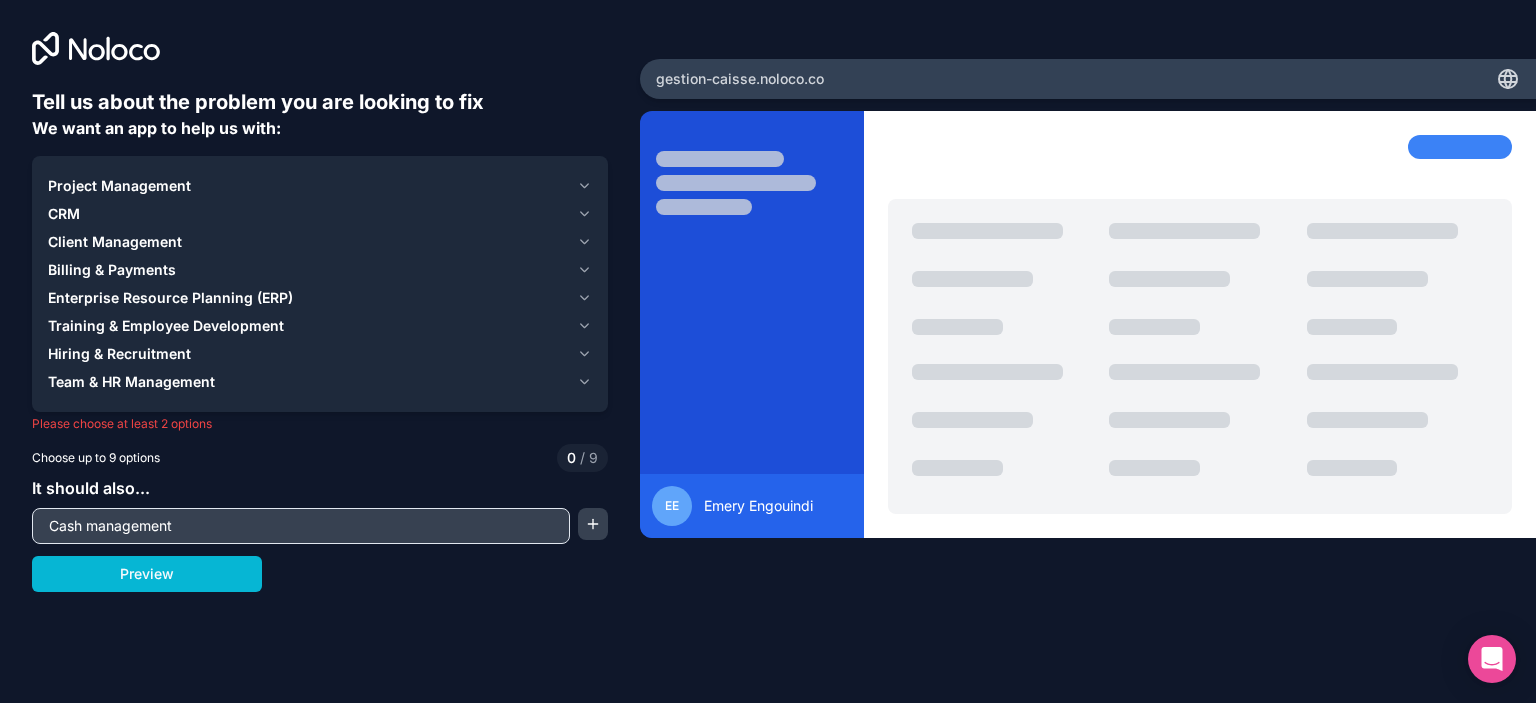 click 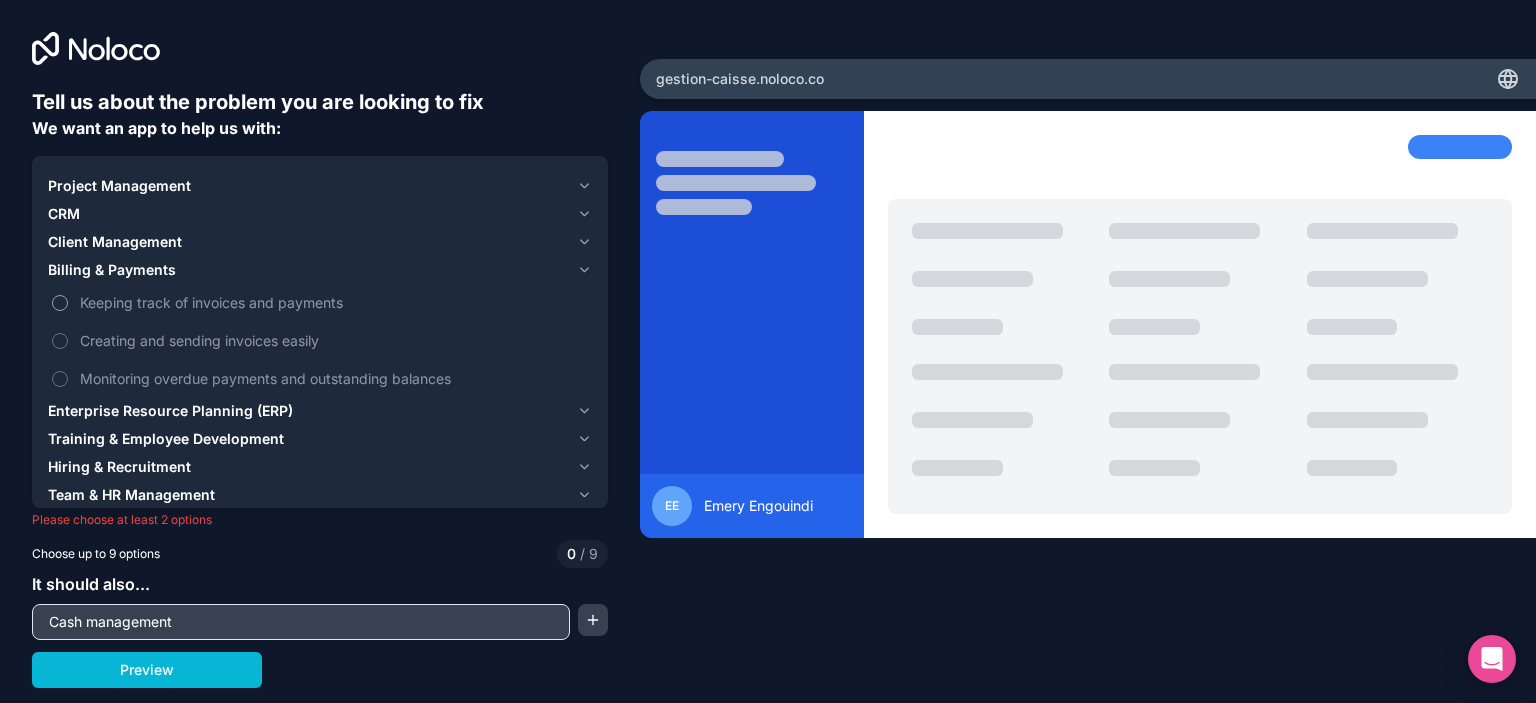 click on "Keeping track of invoices and payments" at bounding box center (334, 302) 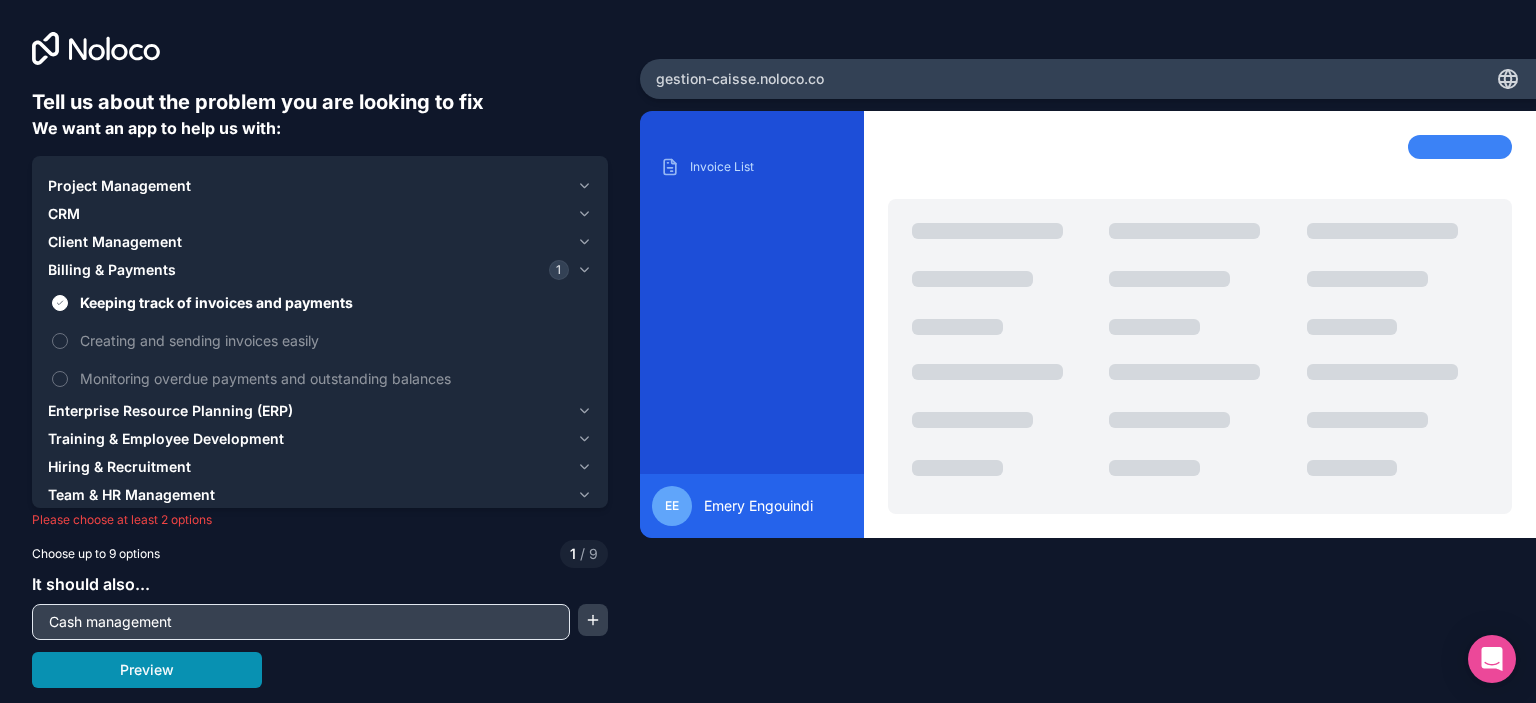 click on "Preview" at bounding box center [147, 670] 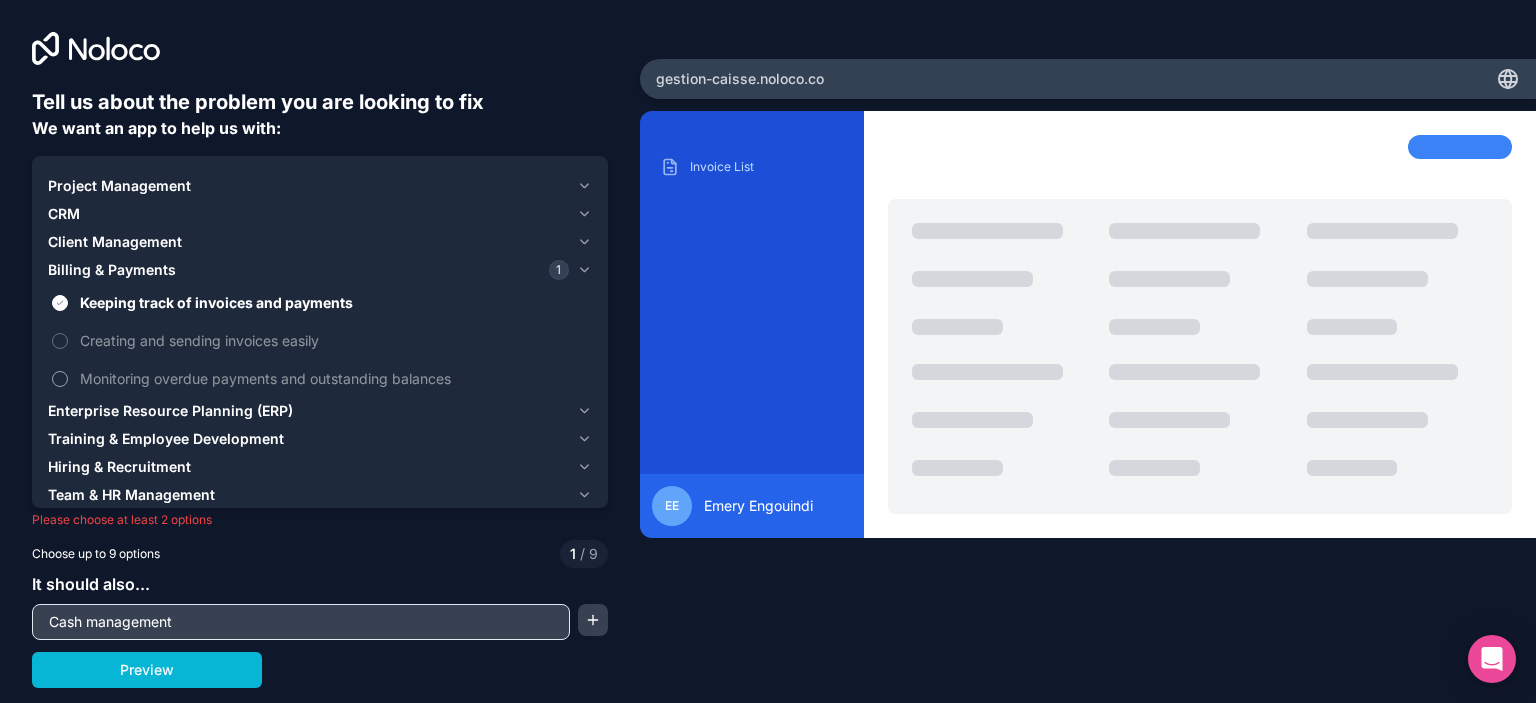 click on "Monitoring overdue payments and outstanding balances" at bounding box center (334, 378) 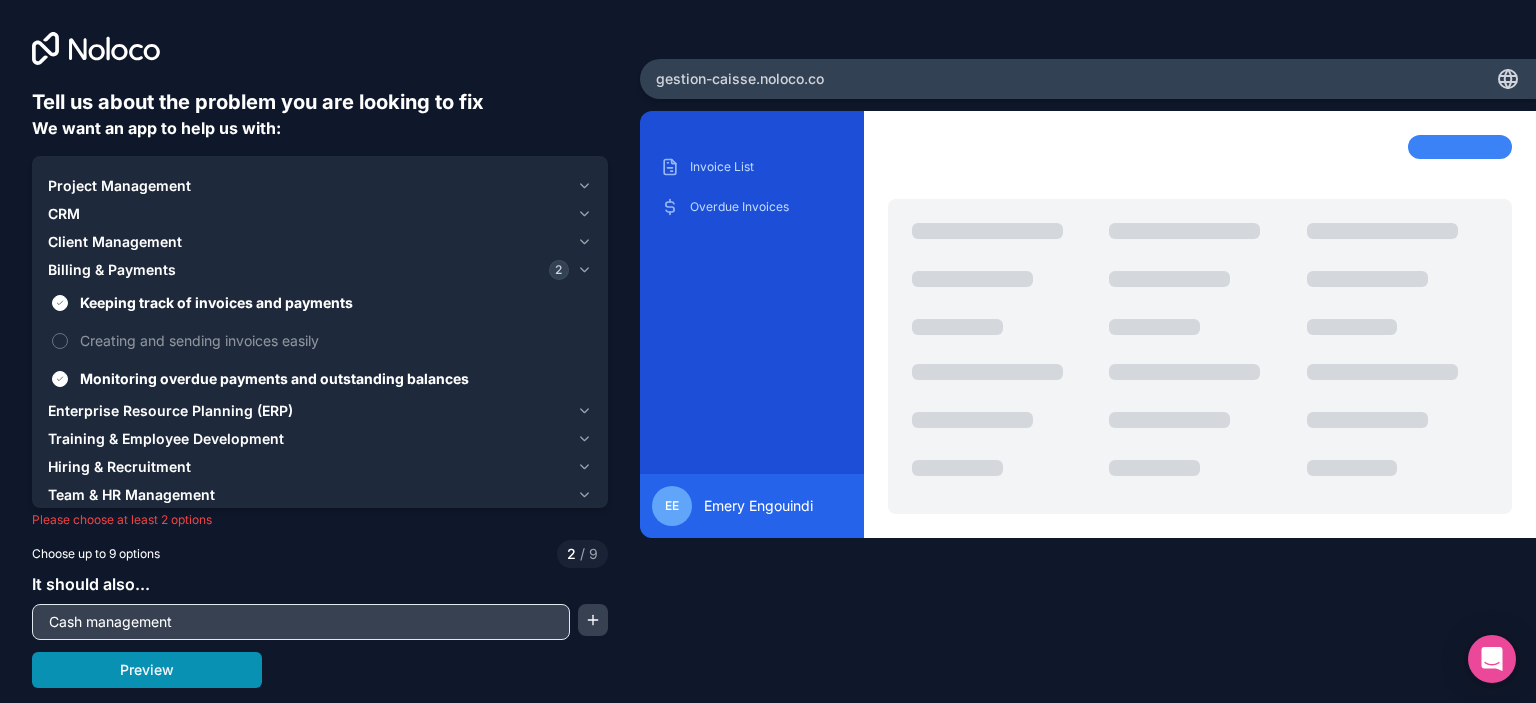 click on "Preview" at bounding box center [147, 670] 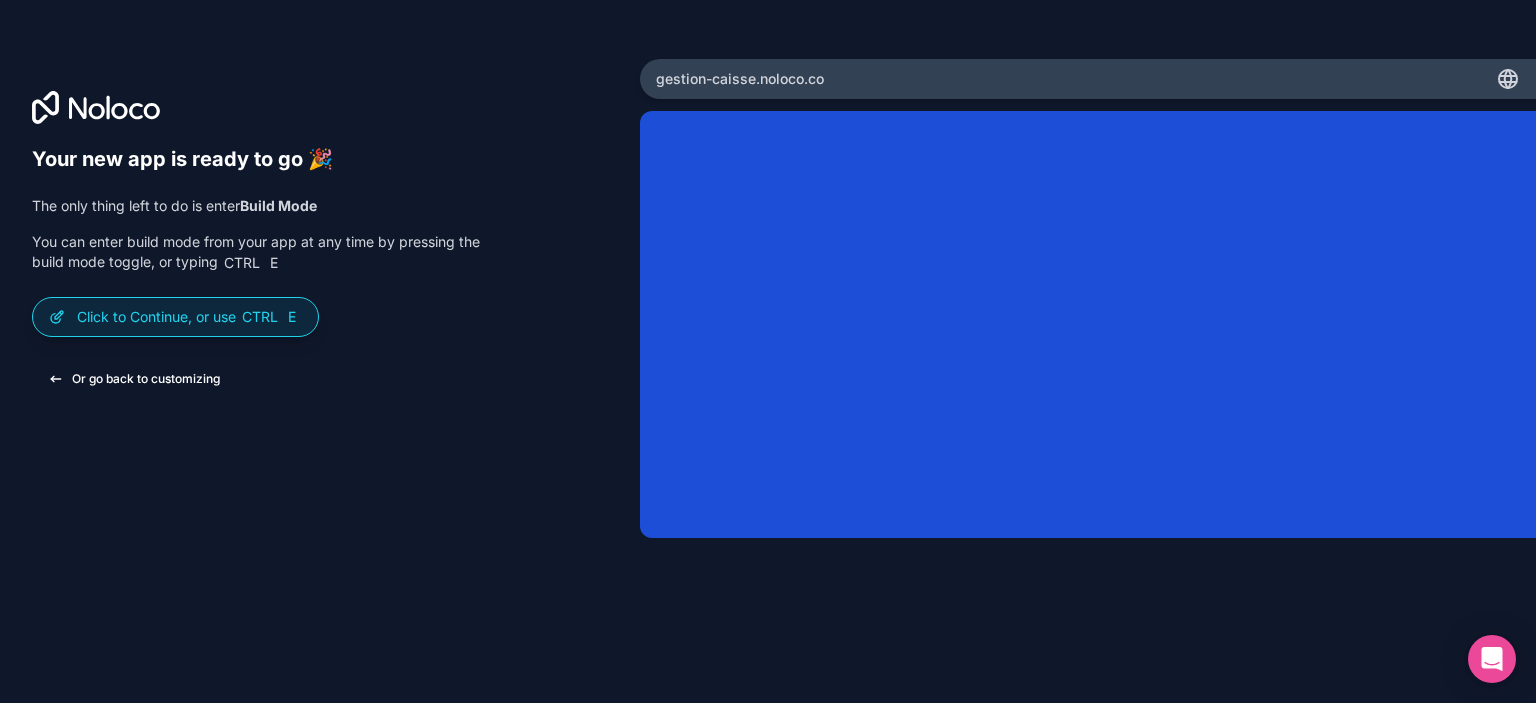 click on "Or go back to customizing" at bounding box center (134, 379) 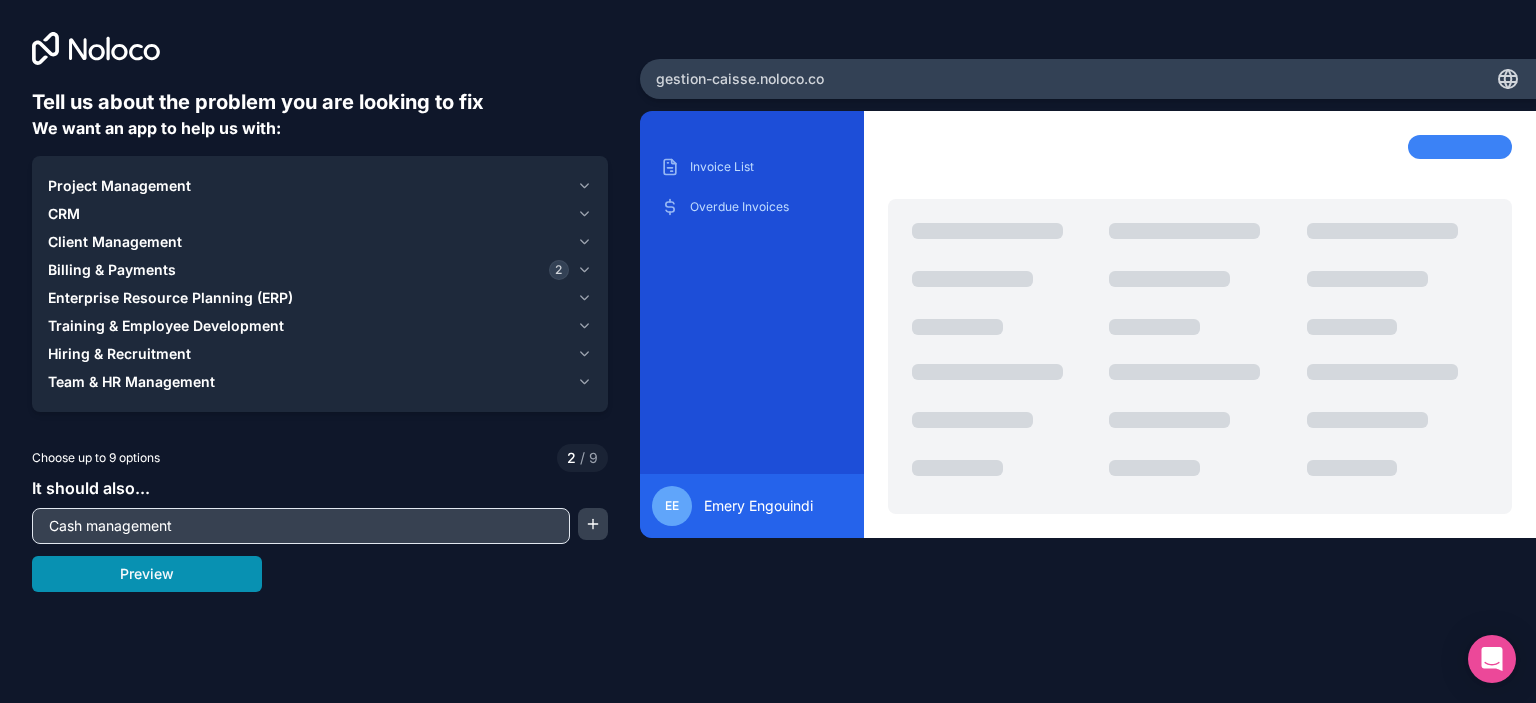 click on "Preview" at bounding box center [147, 574] 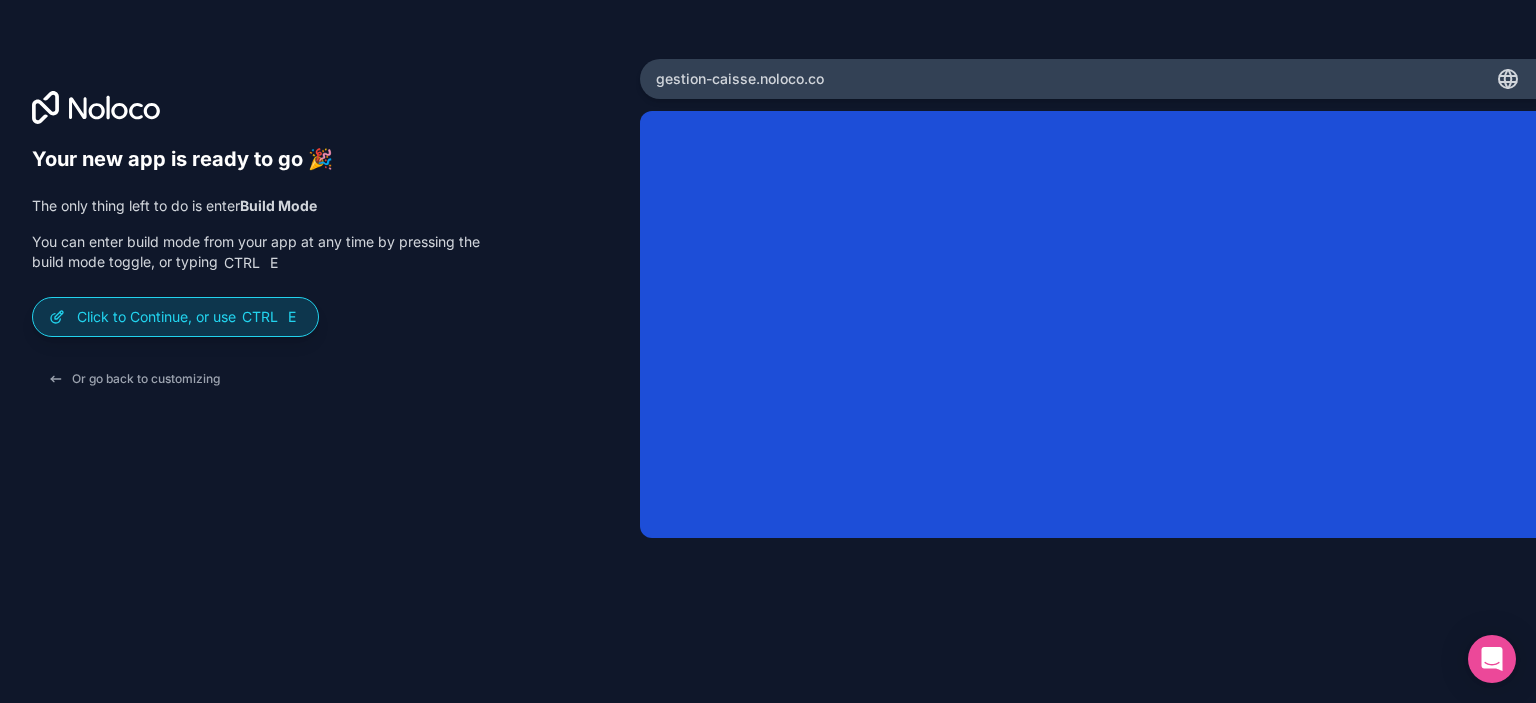 click on "Ctrl" at bounding box center (260, 317) 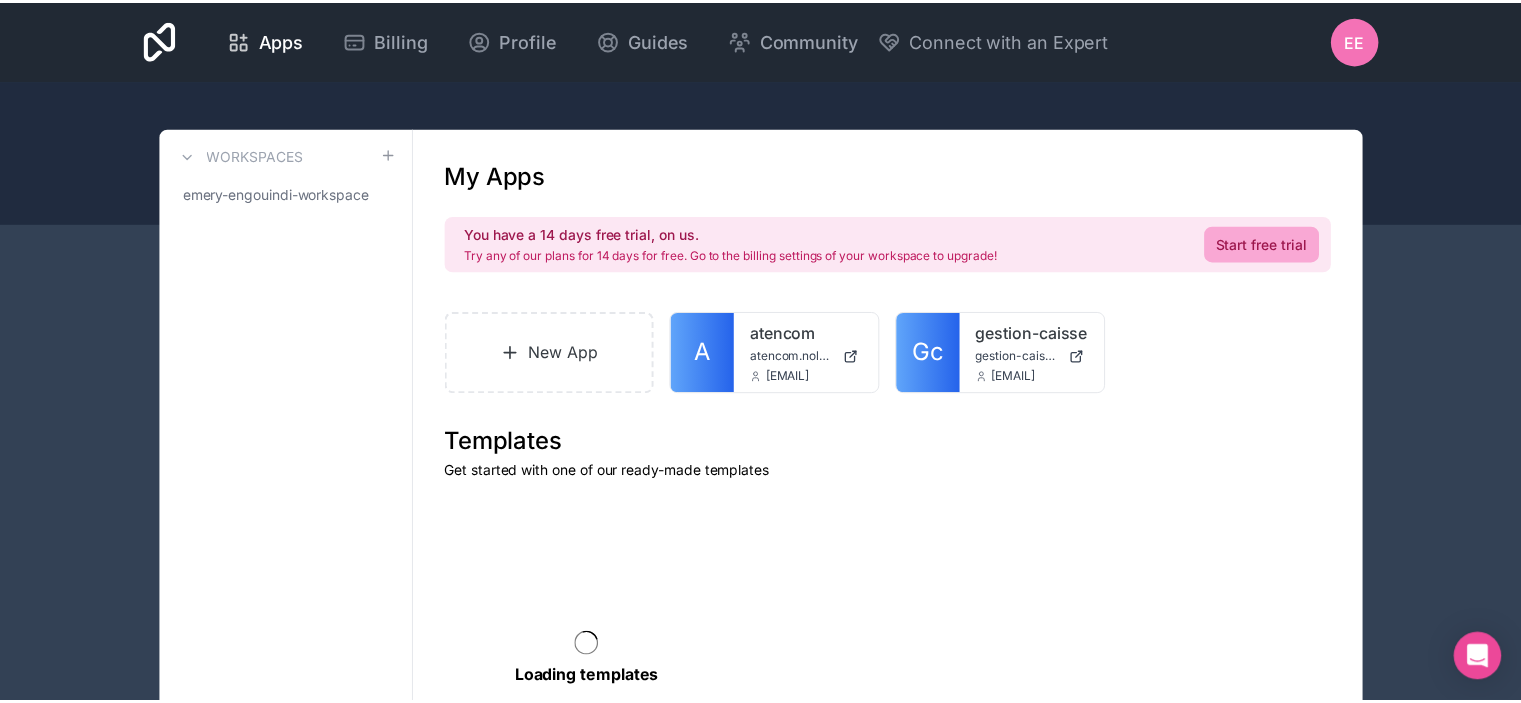 scroll, scrollTop: 0, scrollLeft: 0, axis: both 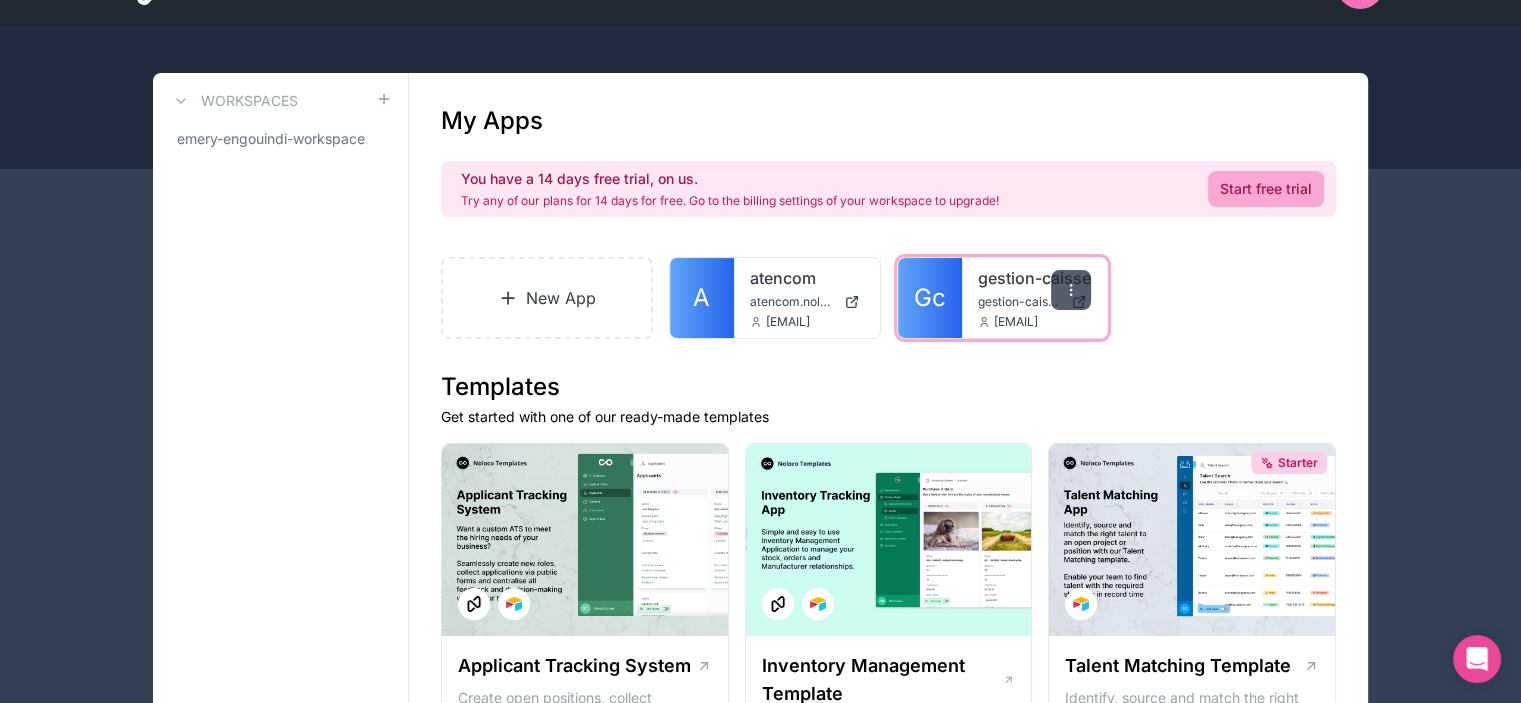 click 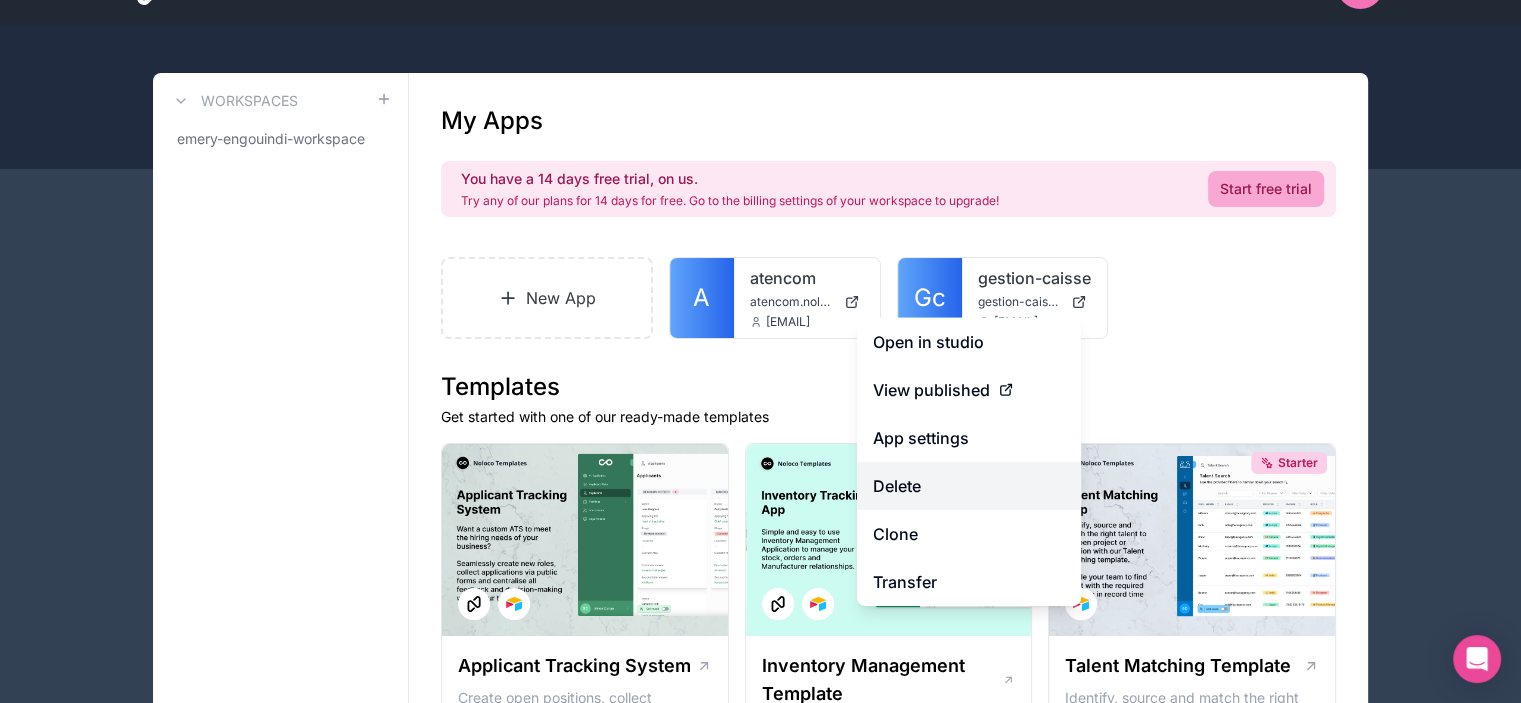 click on "Delete" at bounding box center [969, 486] 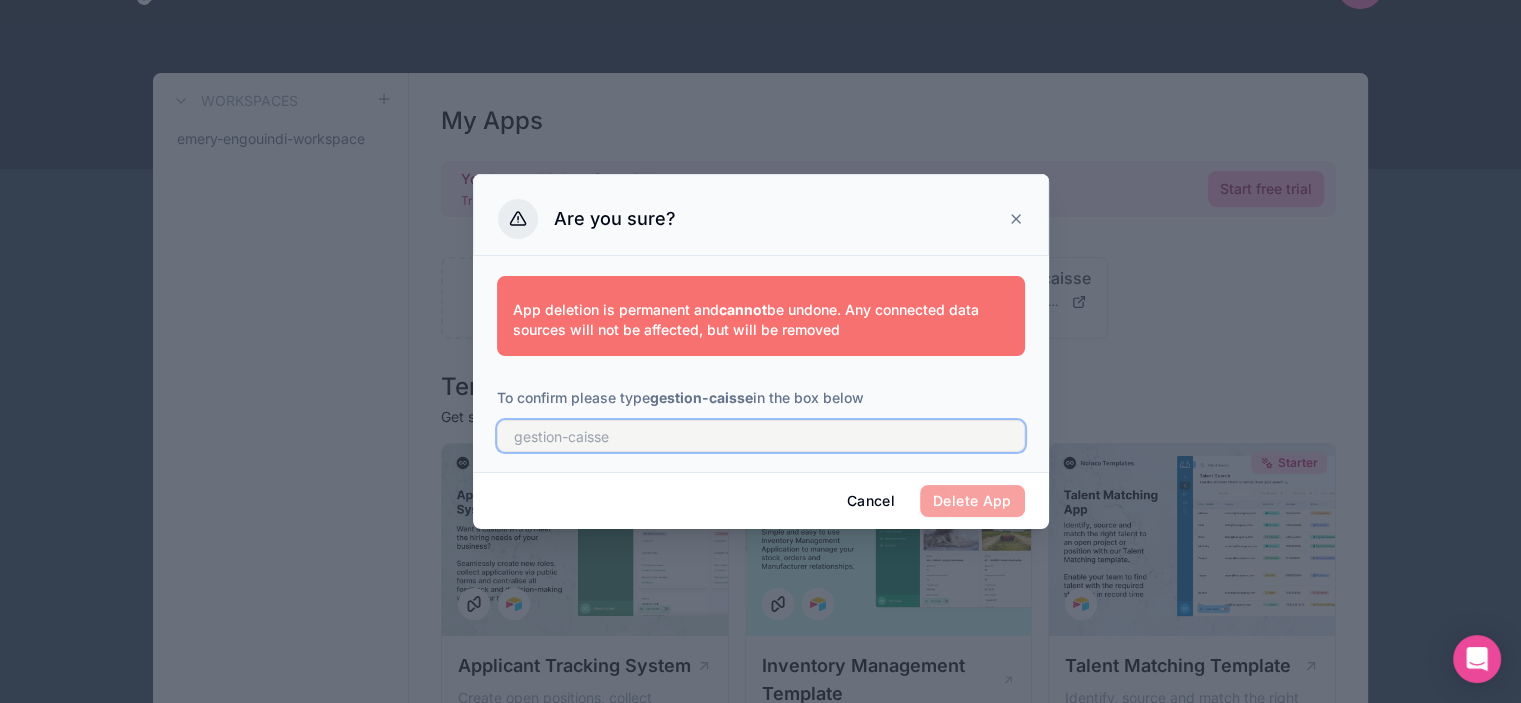click at bounding box center (761, 436) 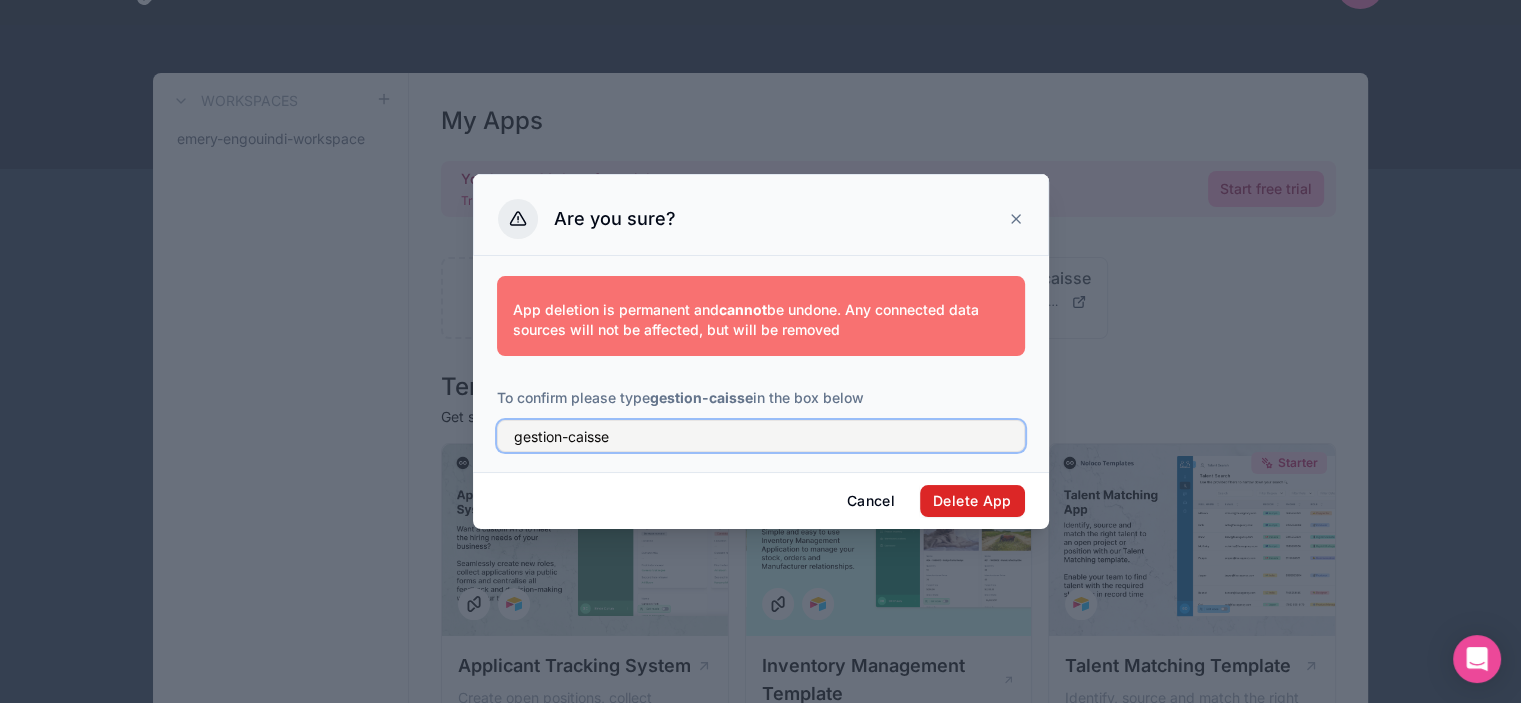 type on "gestion-caisse" 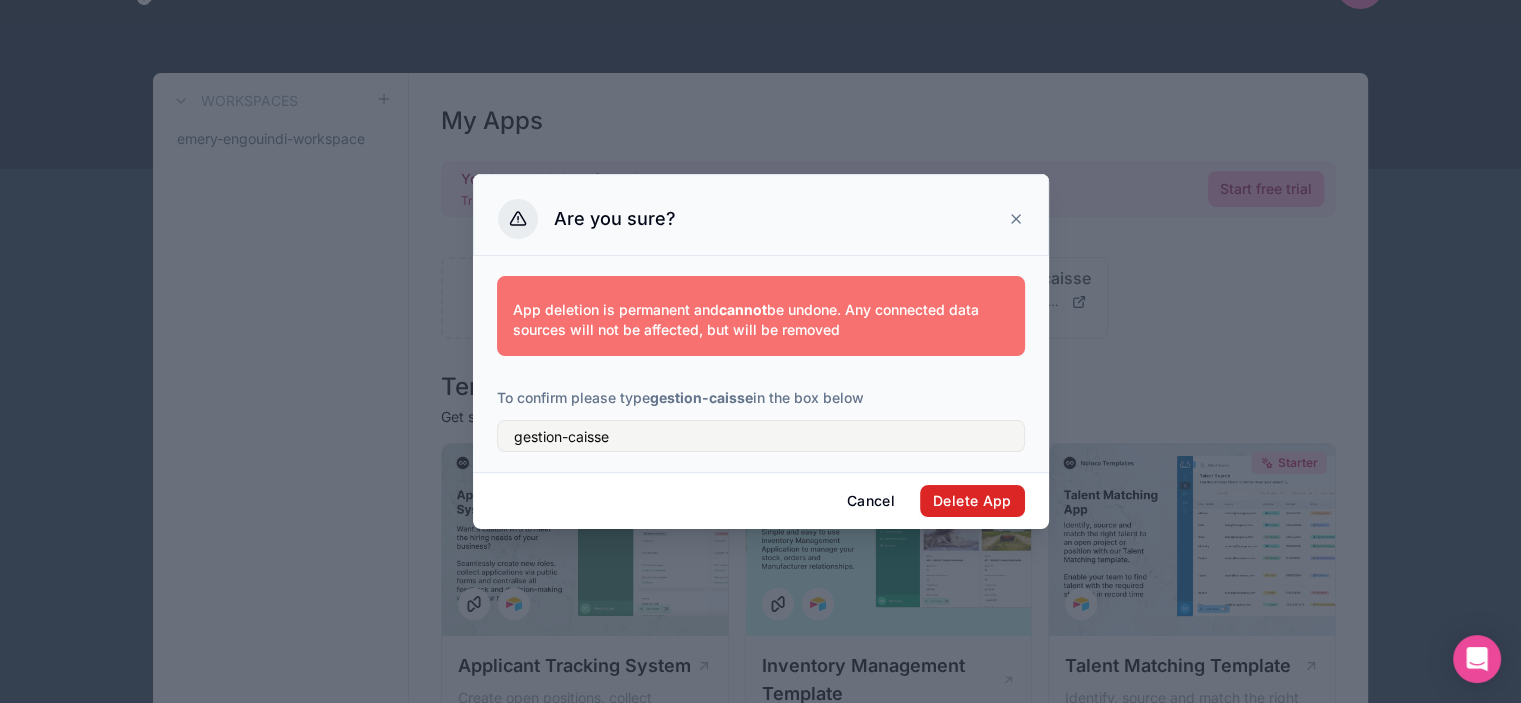 click on "Delete App" at bounding box center (972, 501) 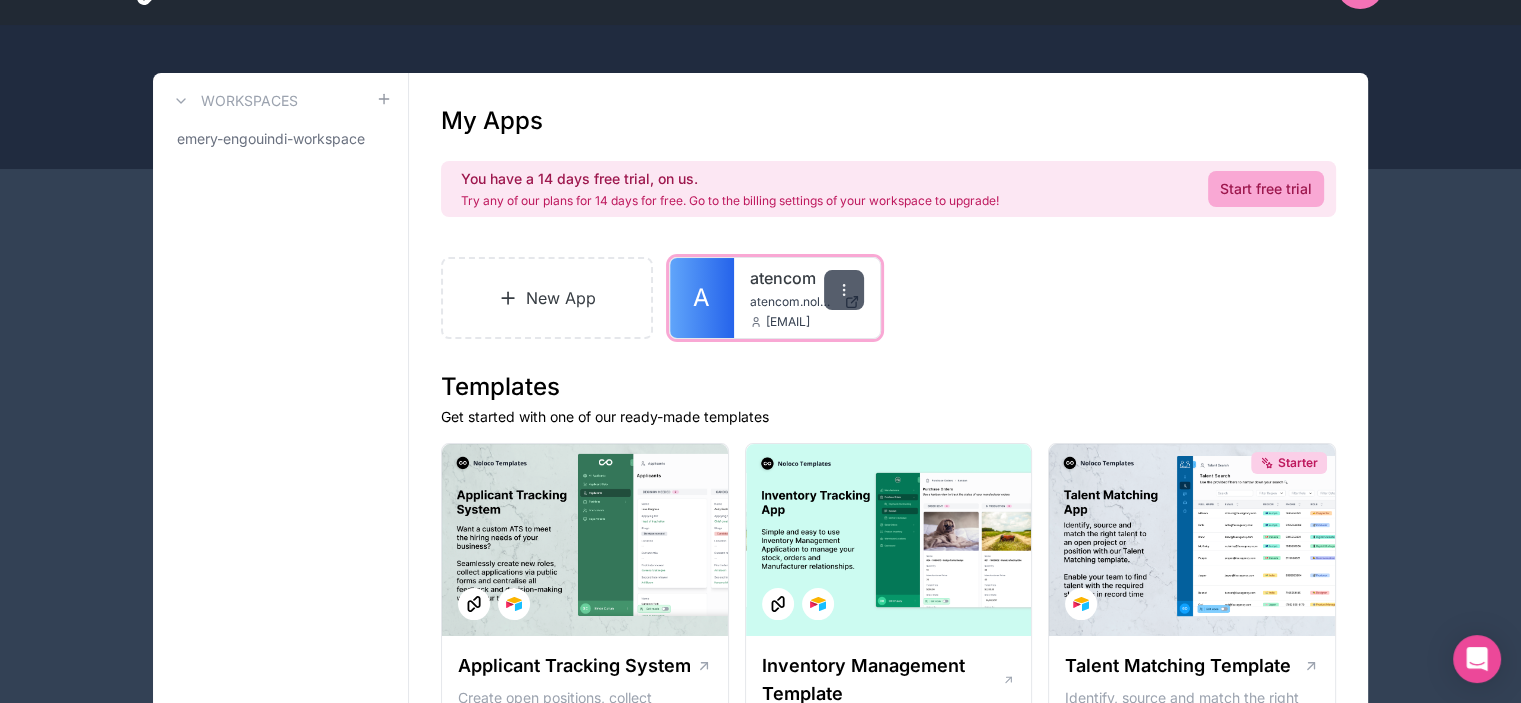 click 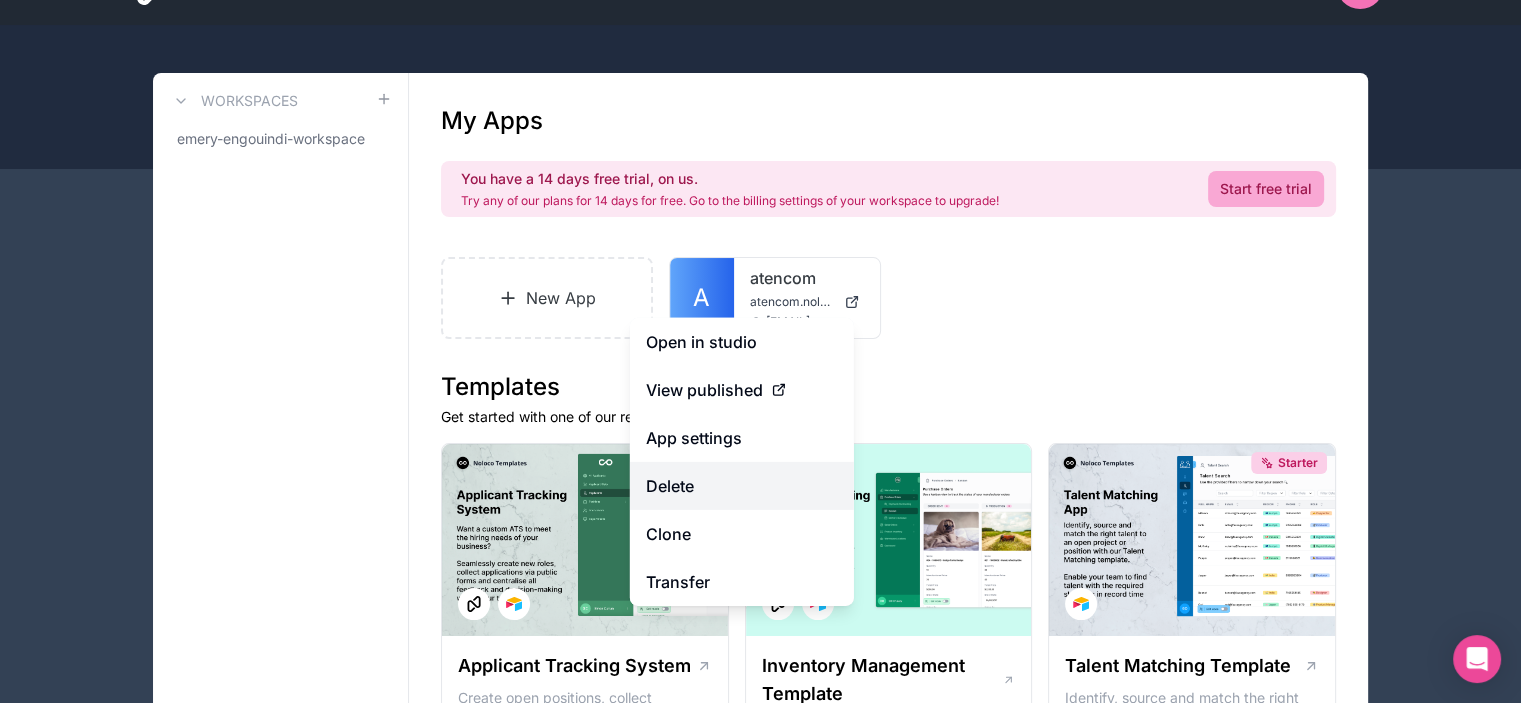 click on "Delete" at bounding box center [742, 486] 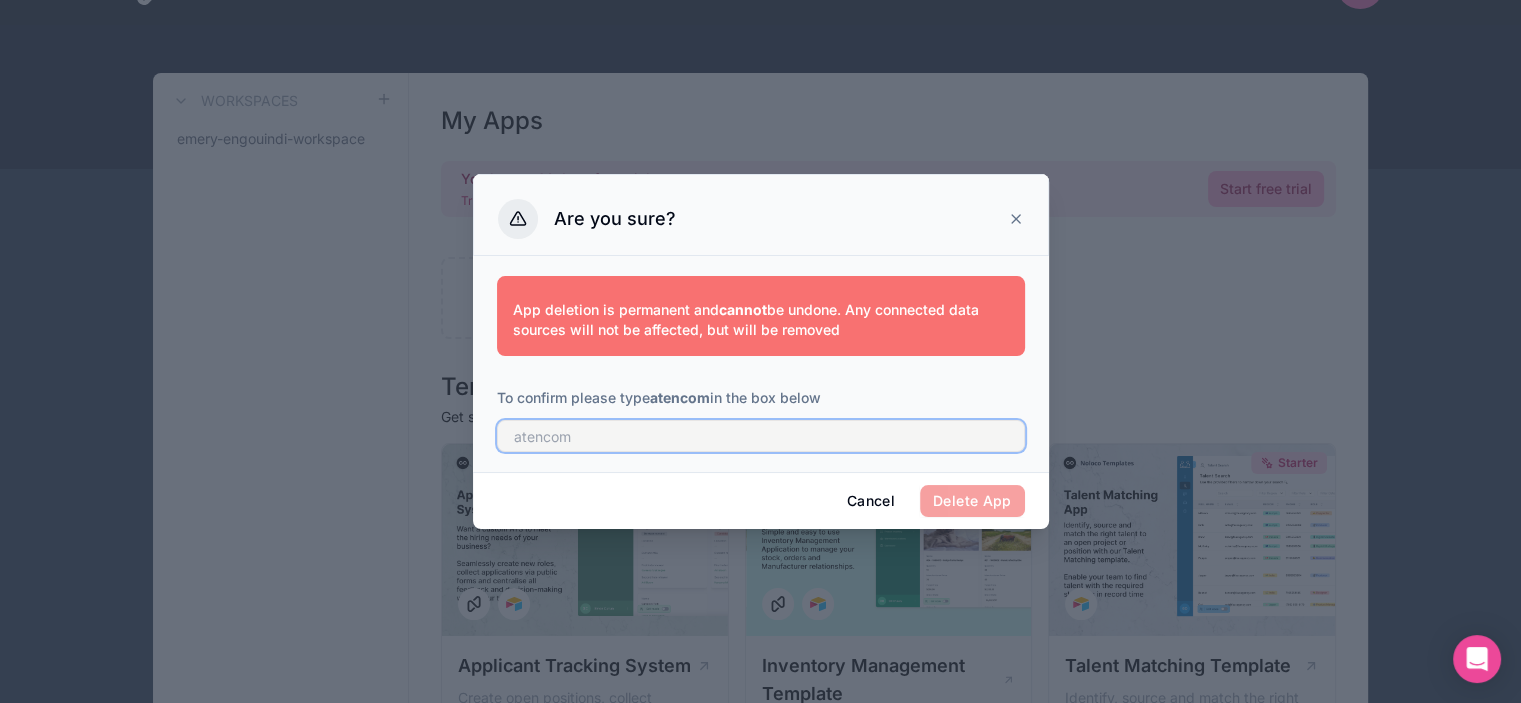 click at bounding box center [761, 436] 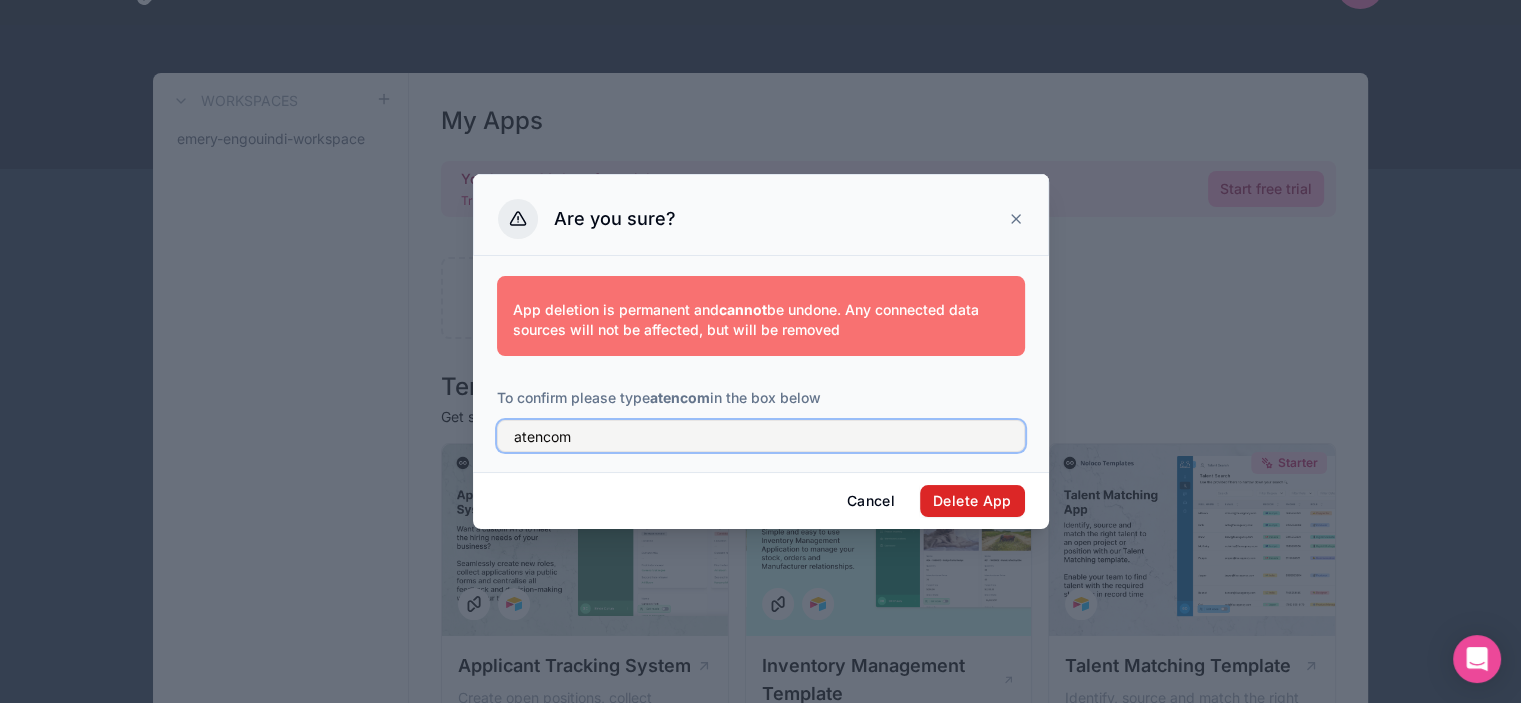type on "atencom" 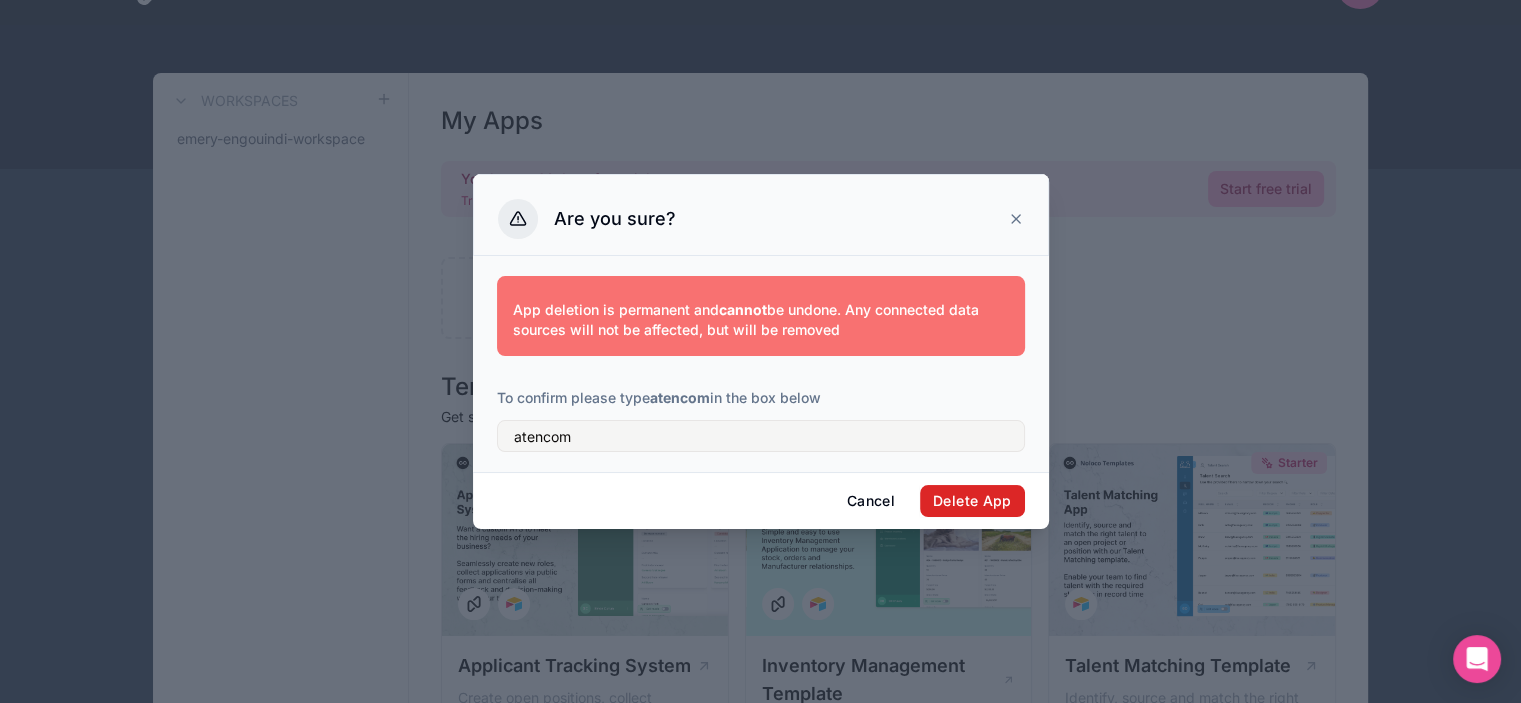 click on "Delete App" at bounding box center (972, 501) 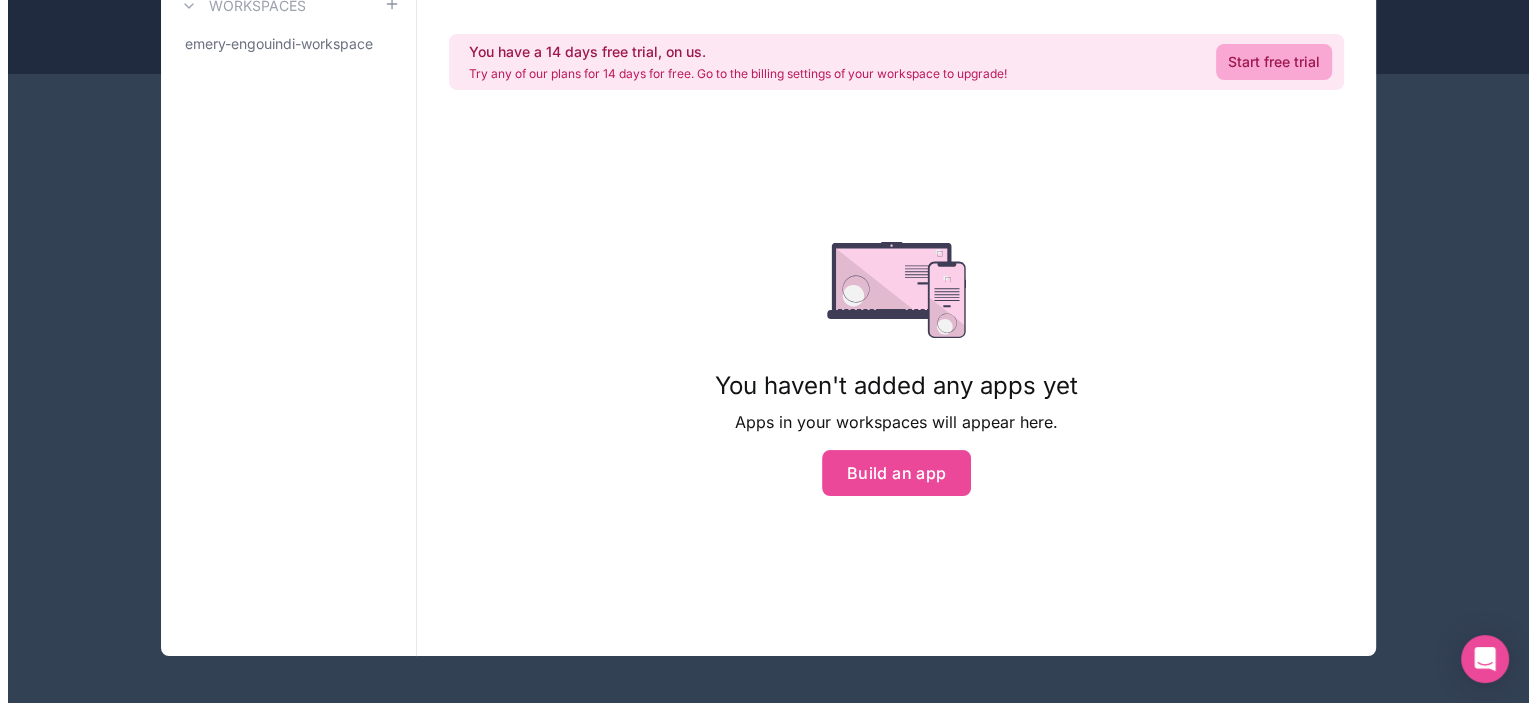 scroll, scrollTop: 0, scrollLeft: 0, axis: both 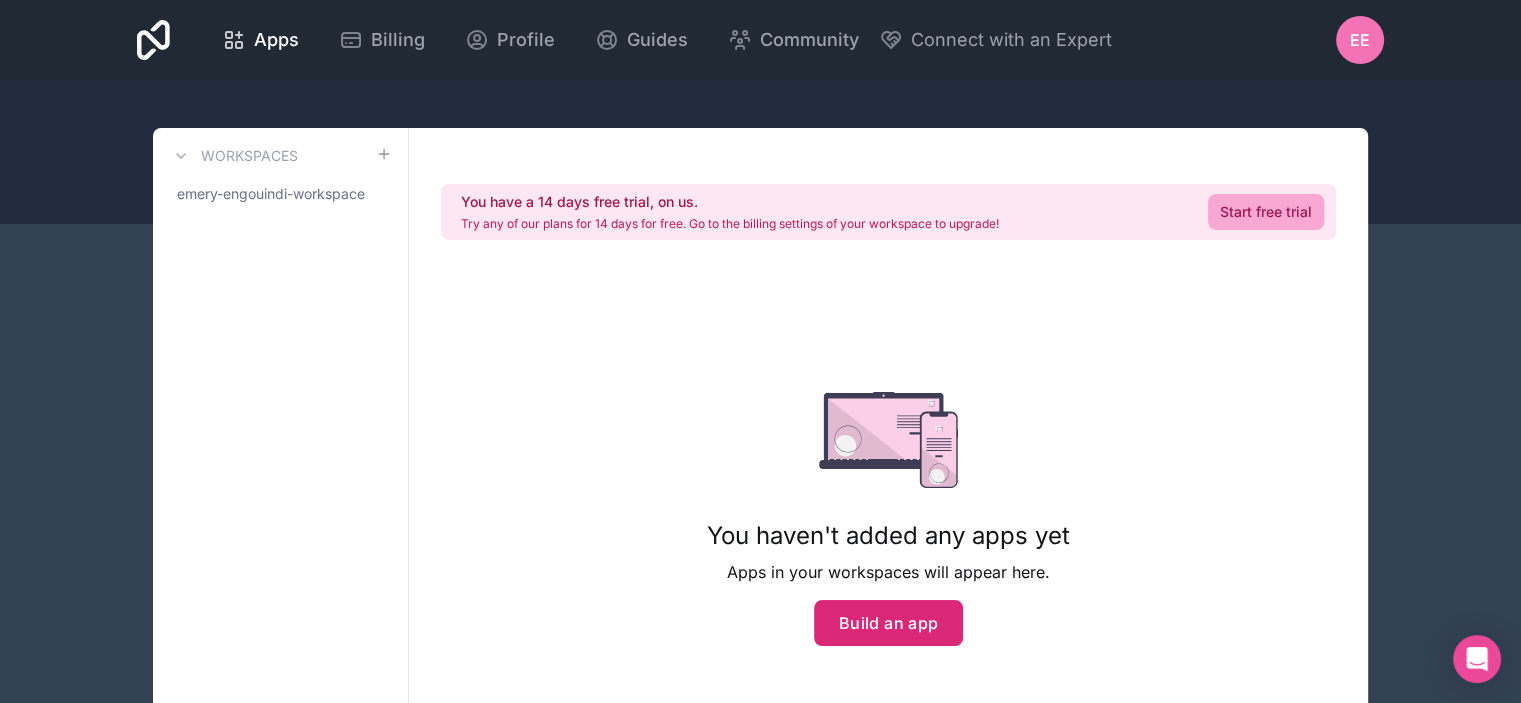 click on "Build an app" at bounding box center [889, 623] 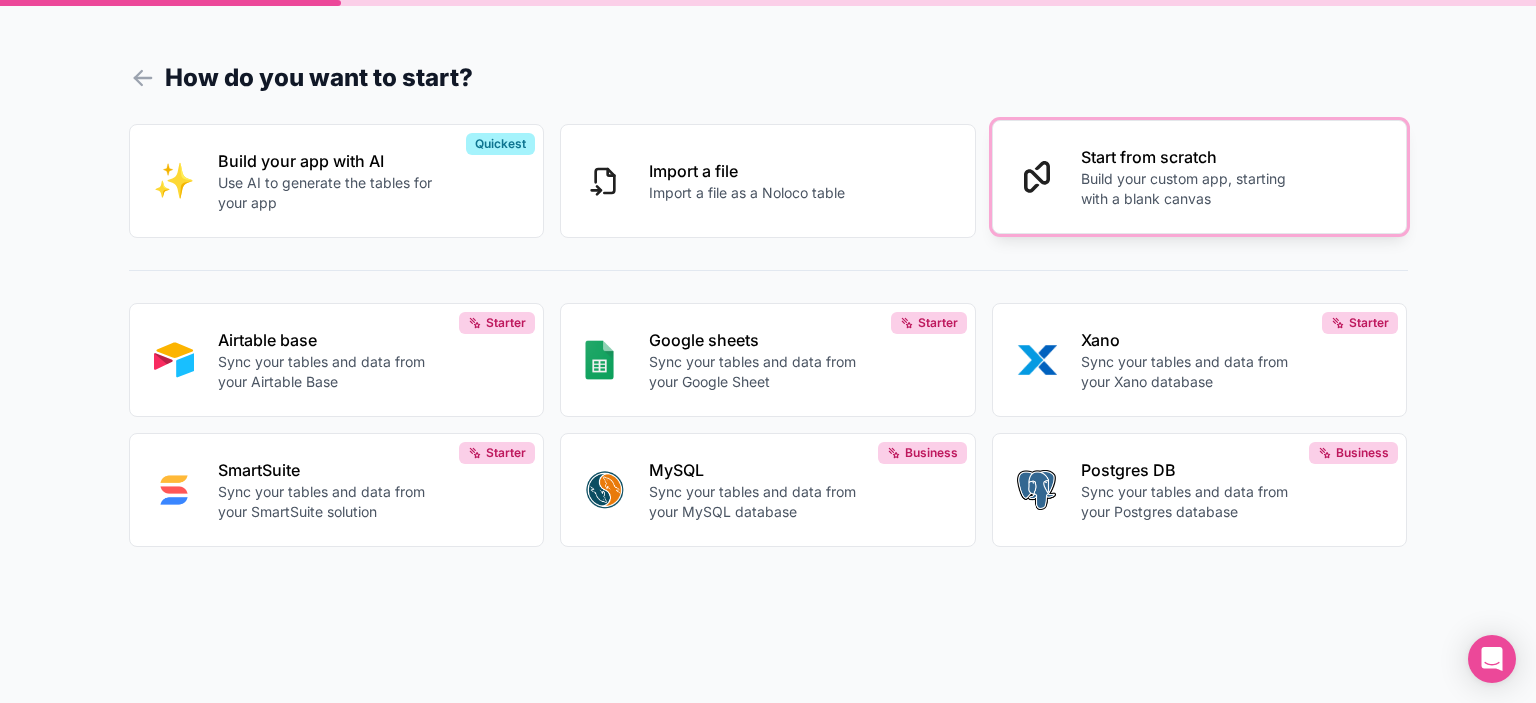 click on "Build your custom app, starting with a blank canvas" at bounding box center [1192, 189] 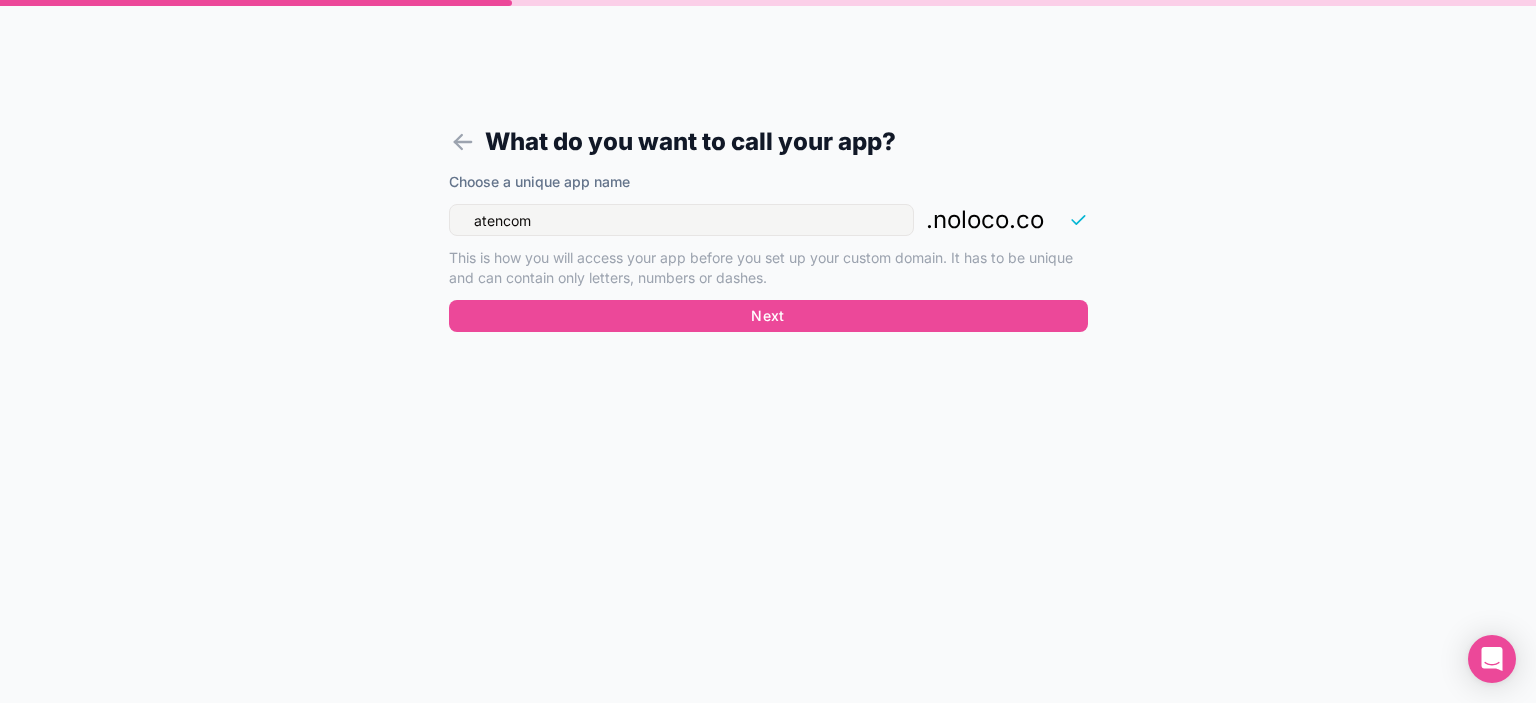 drag, startPoint x: 572, startPoint y: 221, endPoint x: 143, endPoint y: 144, distance: 435.85547 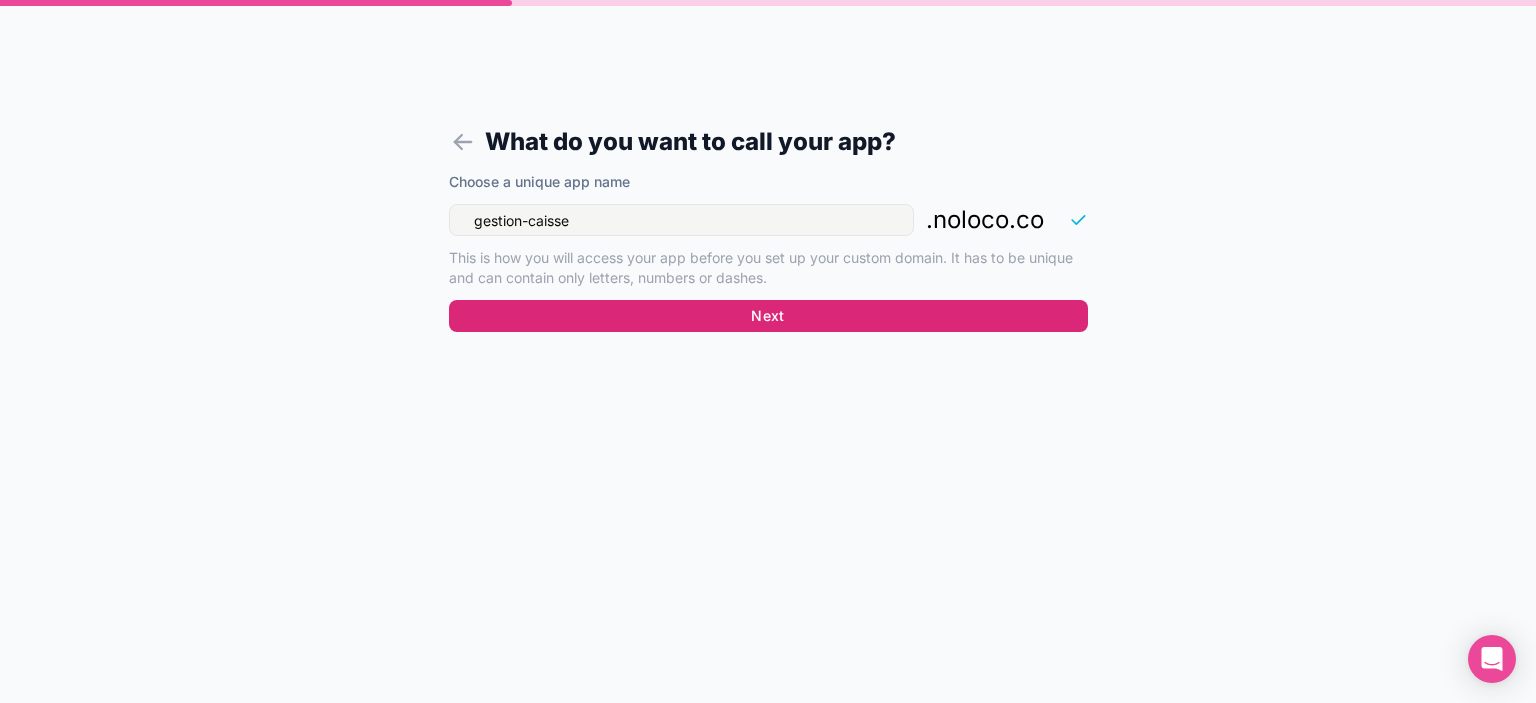 type on "gestion-caisse" 